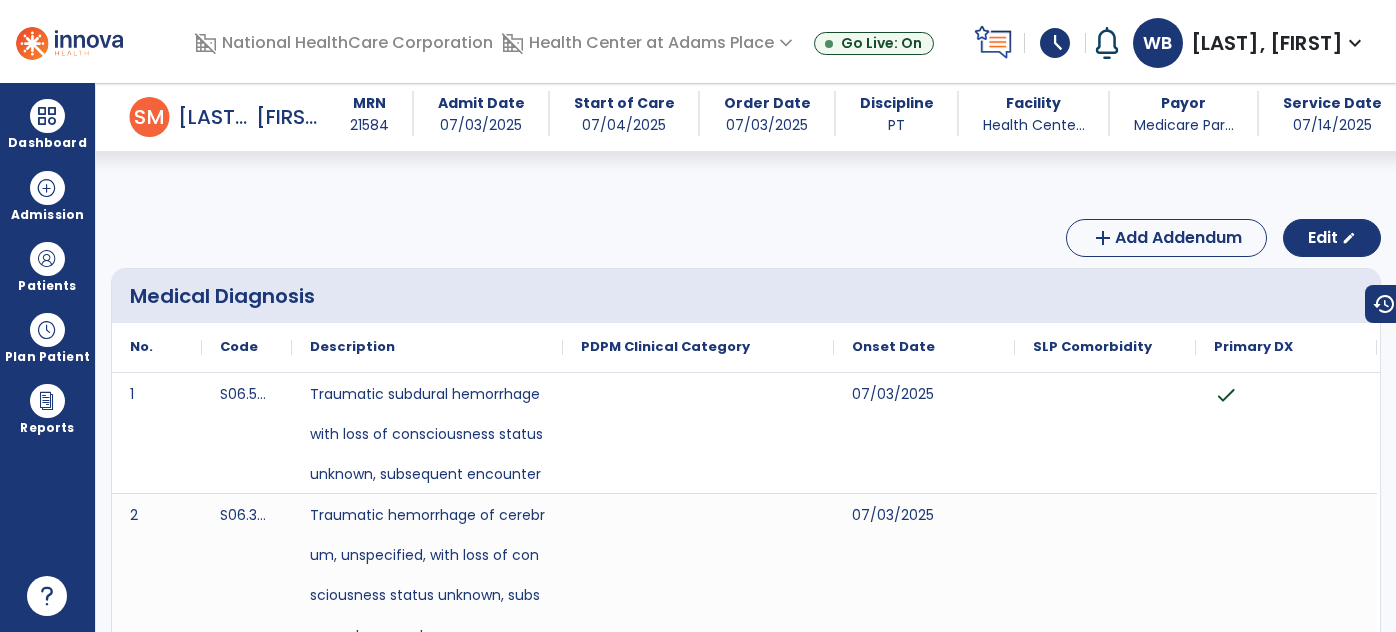 scroll, scrollTop: 0, scrollLeft: 0, axis: both 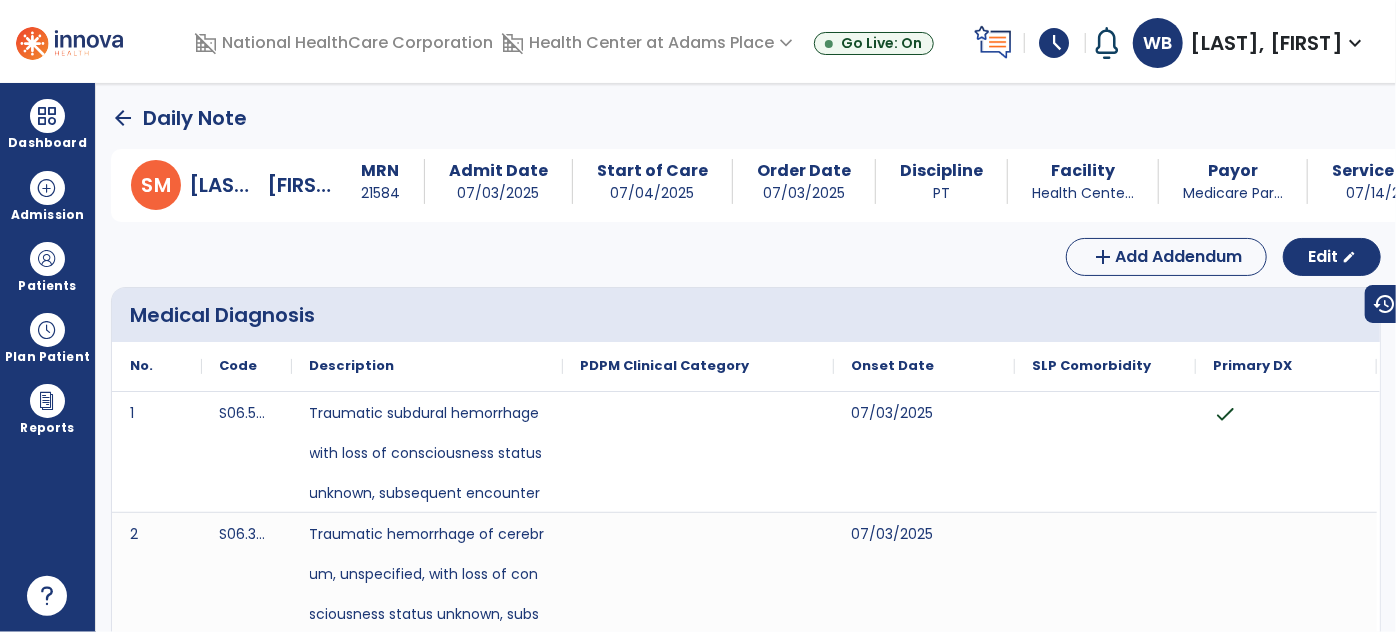 click on "arrow_back" 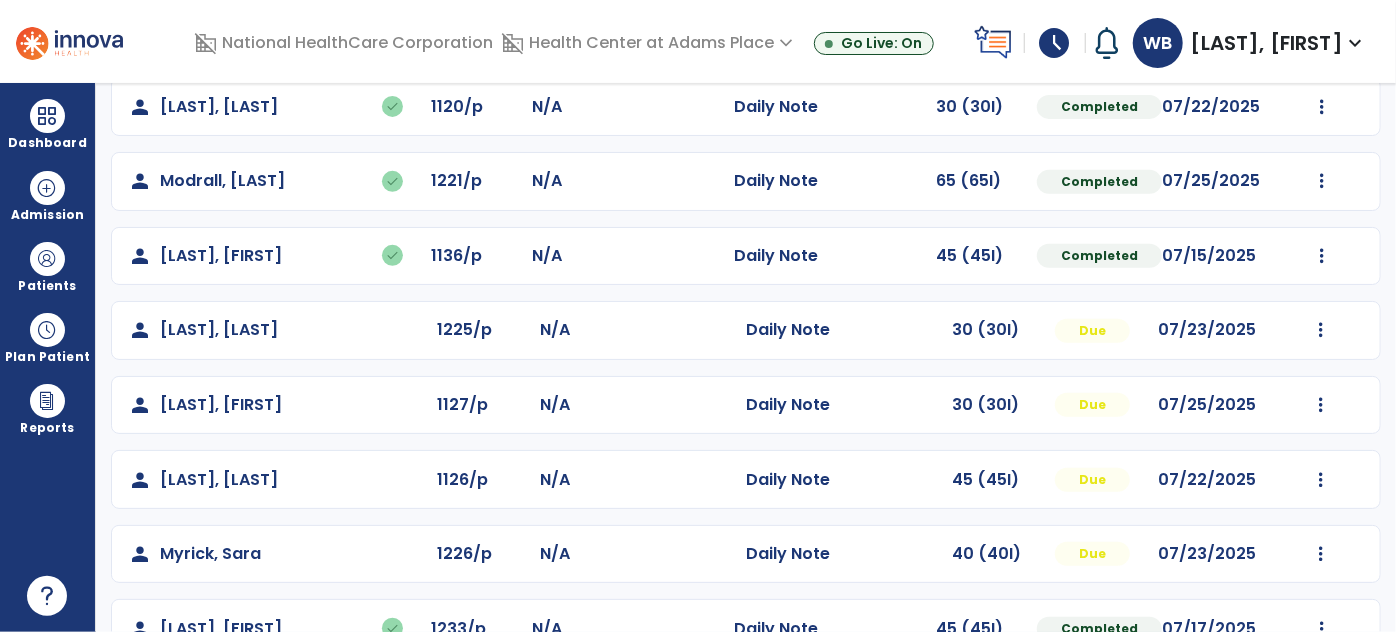 scroll, scrollTop: 528, scrollLeft: 0, axis: vertical 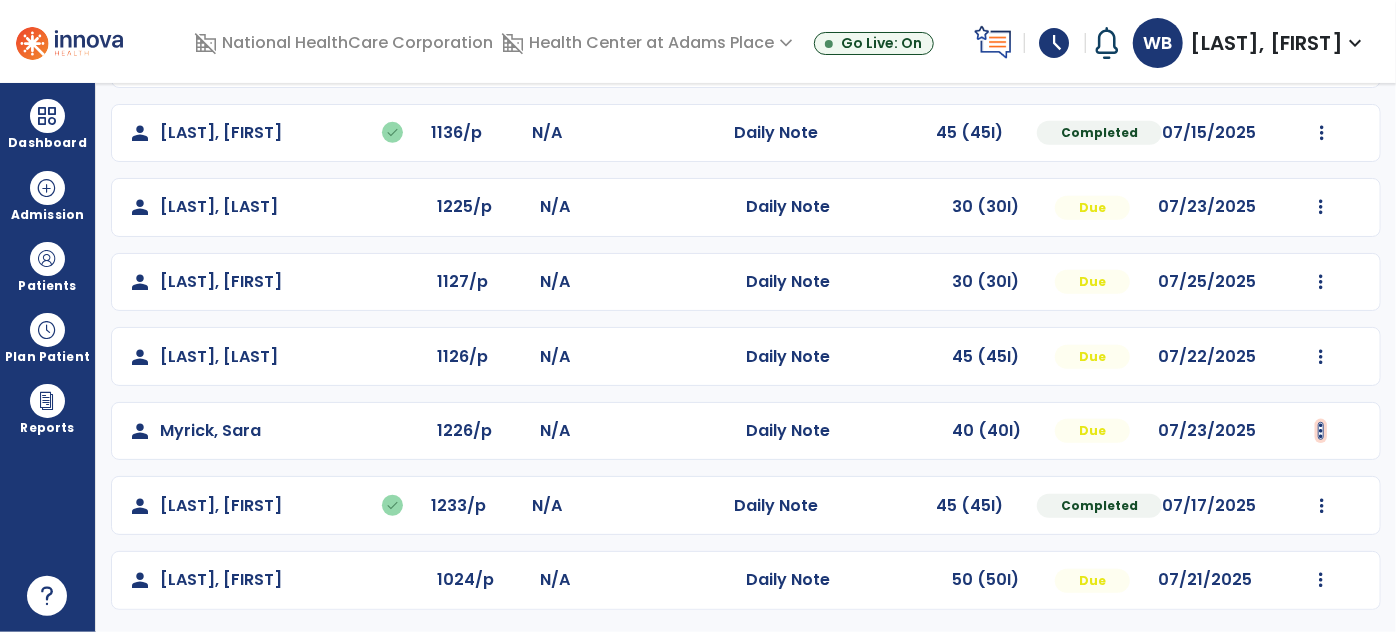 click at bounding box center (1321, -240) 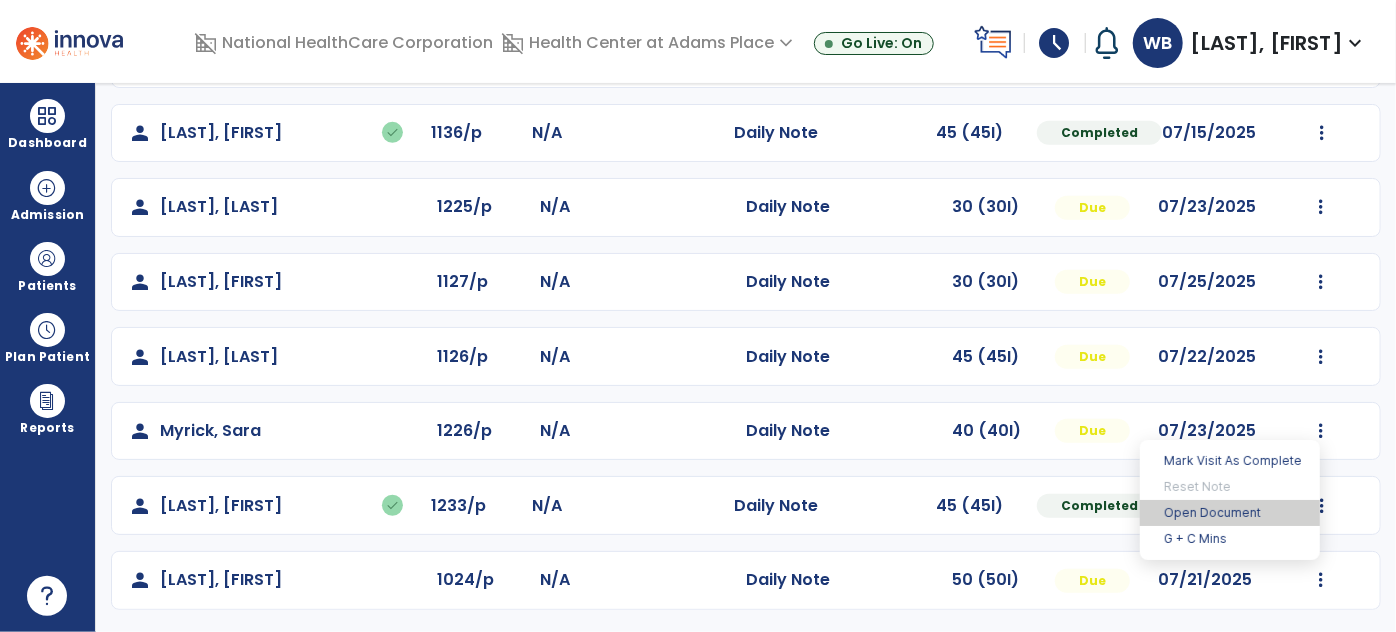 click on "Open Document" at bounding box center (1230, 513) 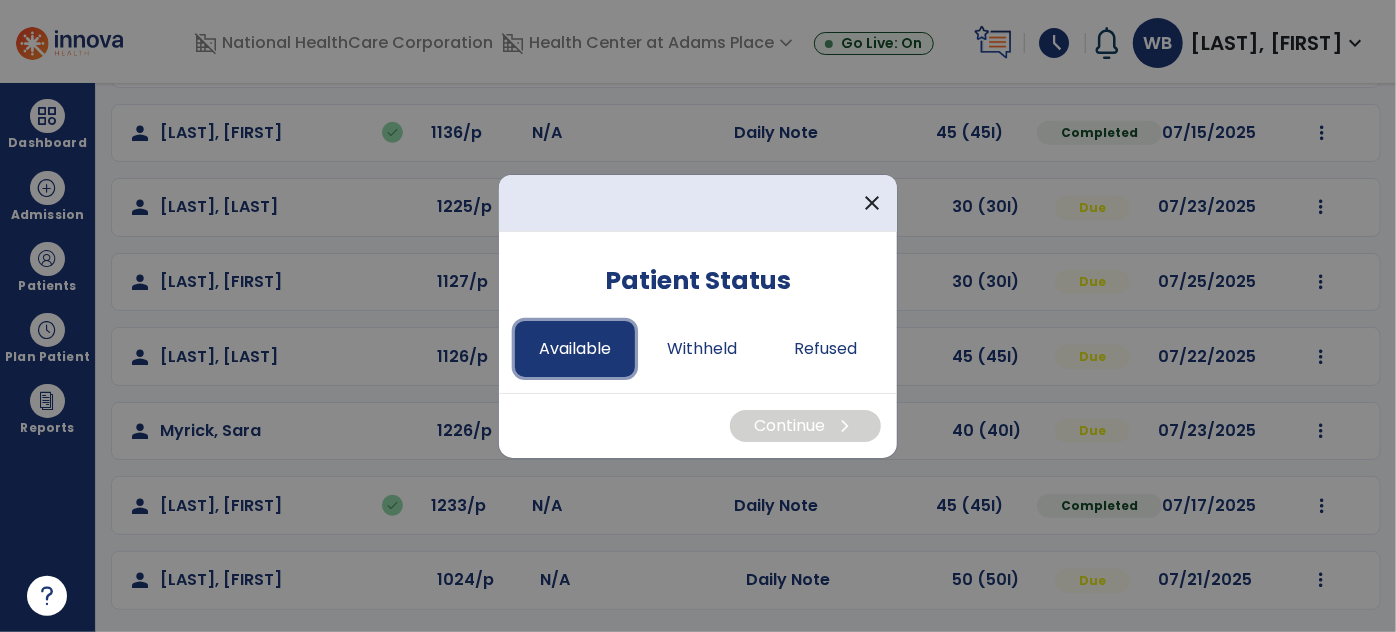 click on "Available" at bounding box center [575, 349] 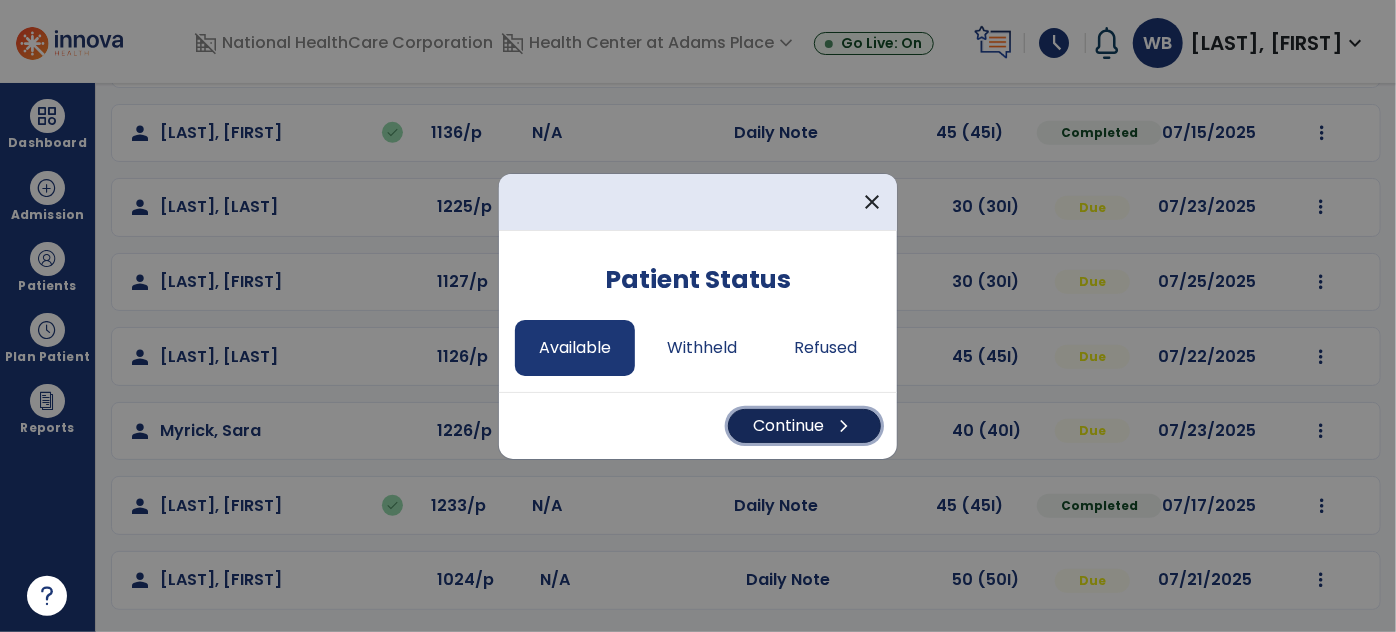 click on "Continue   chevron_right" at bounding box center (804, 426) 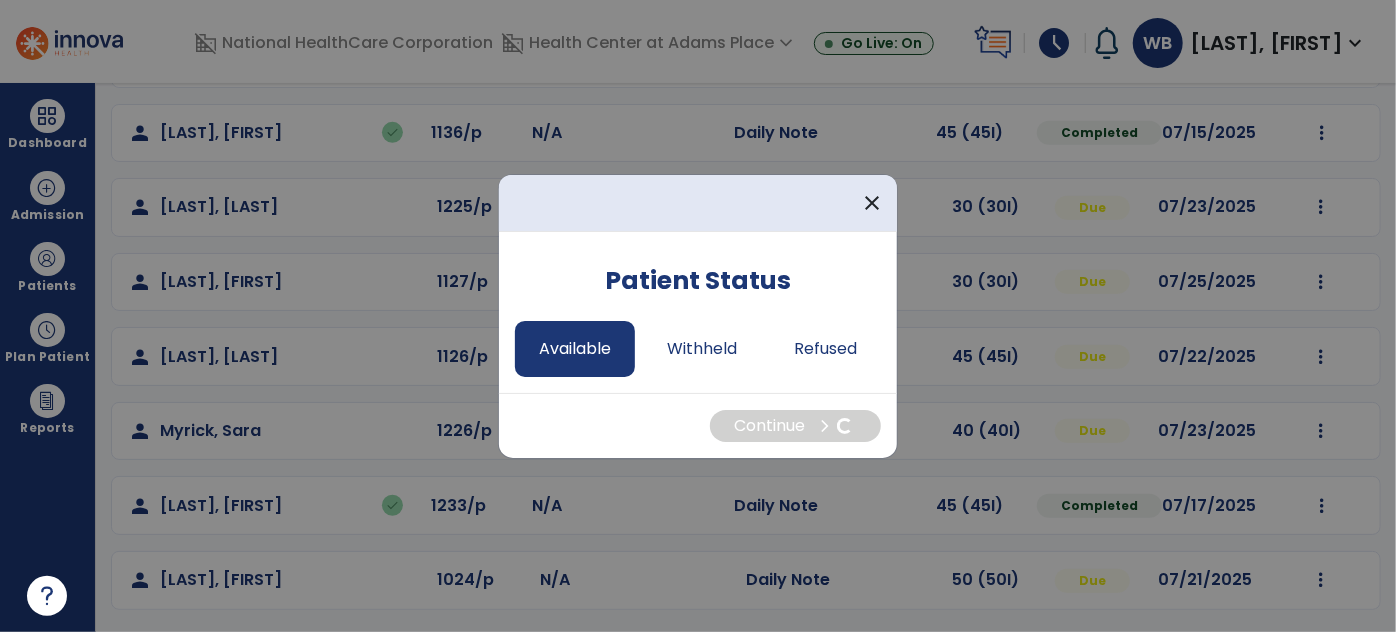 scroll, scrollTop: 0, scrollLeft: 0, axis: both 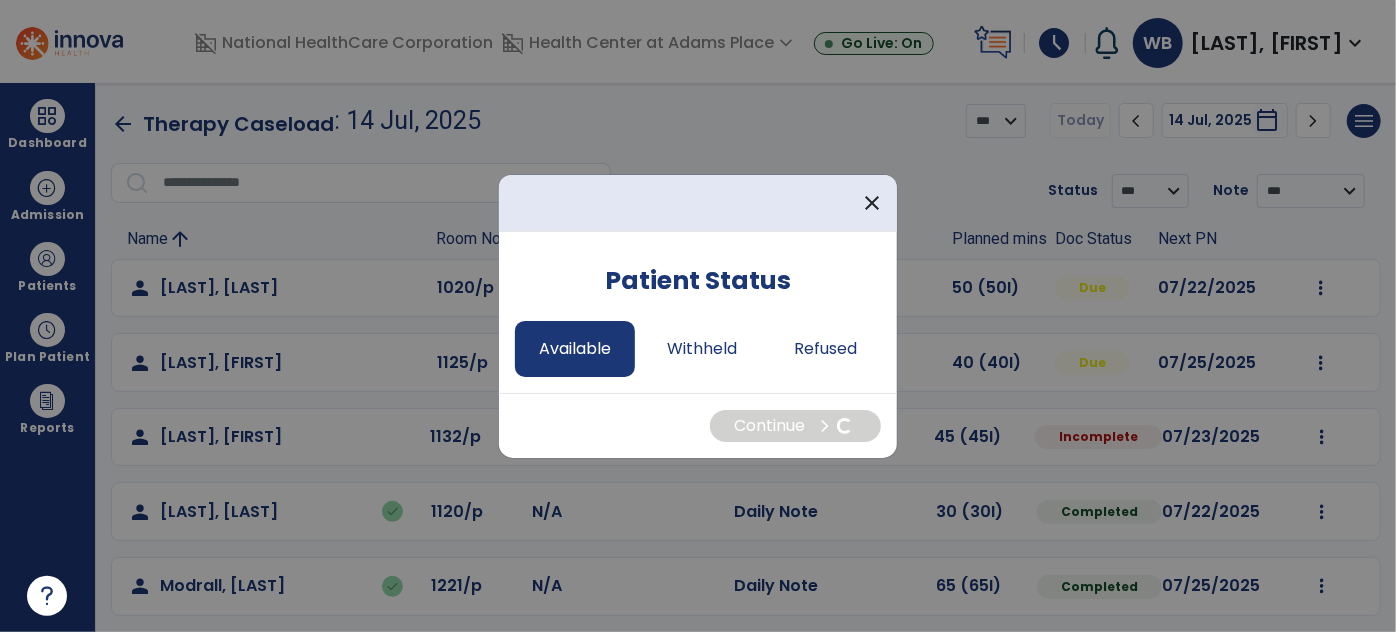 select on "*" 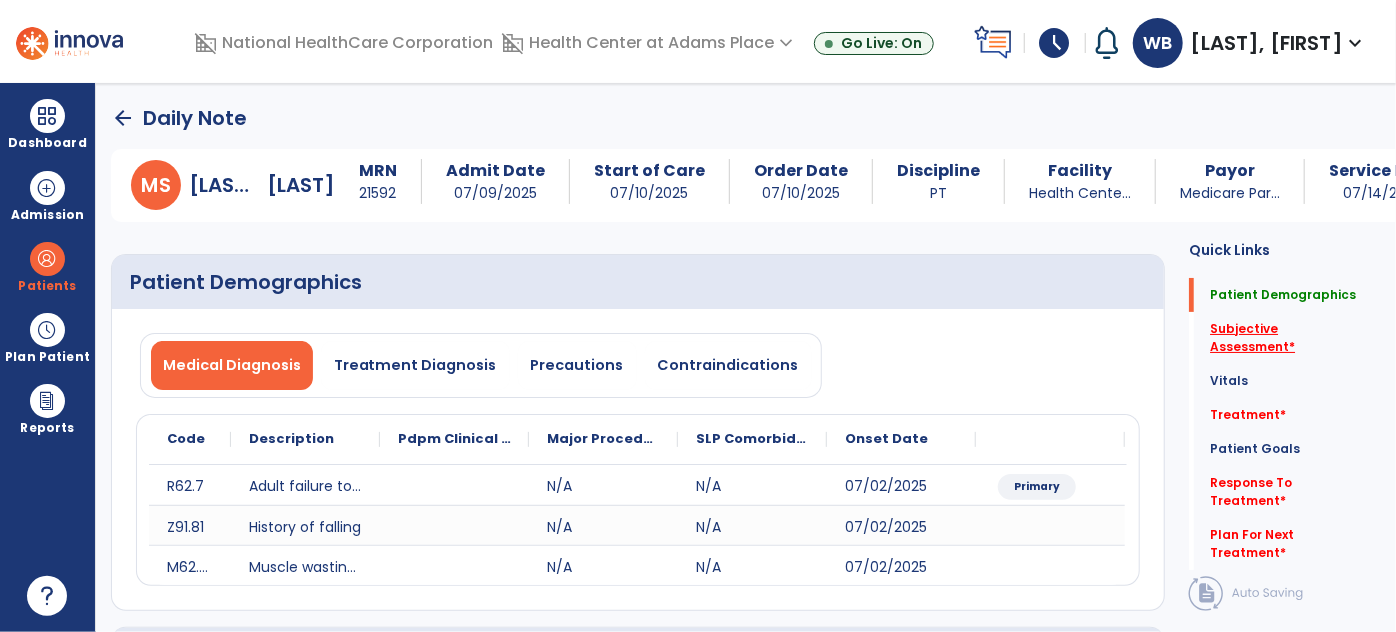click on "Subjective Assessment   *" 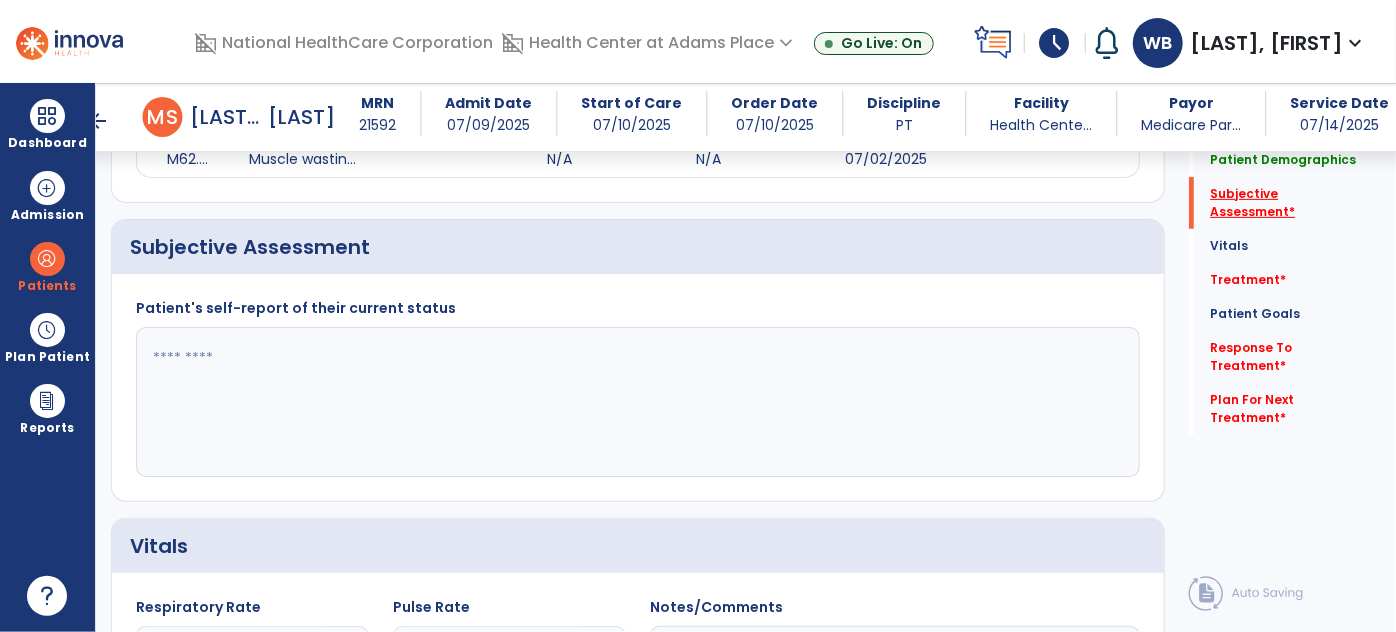 scroll, scrollTop: 409, scrollLeft: 0, axis: vertical 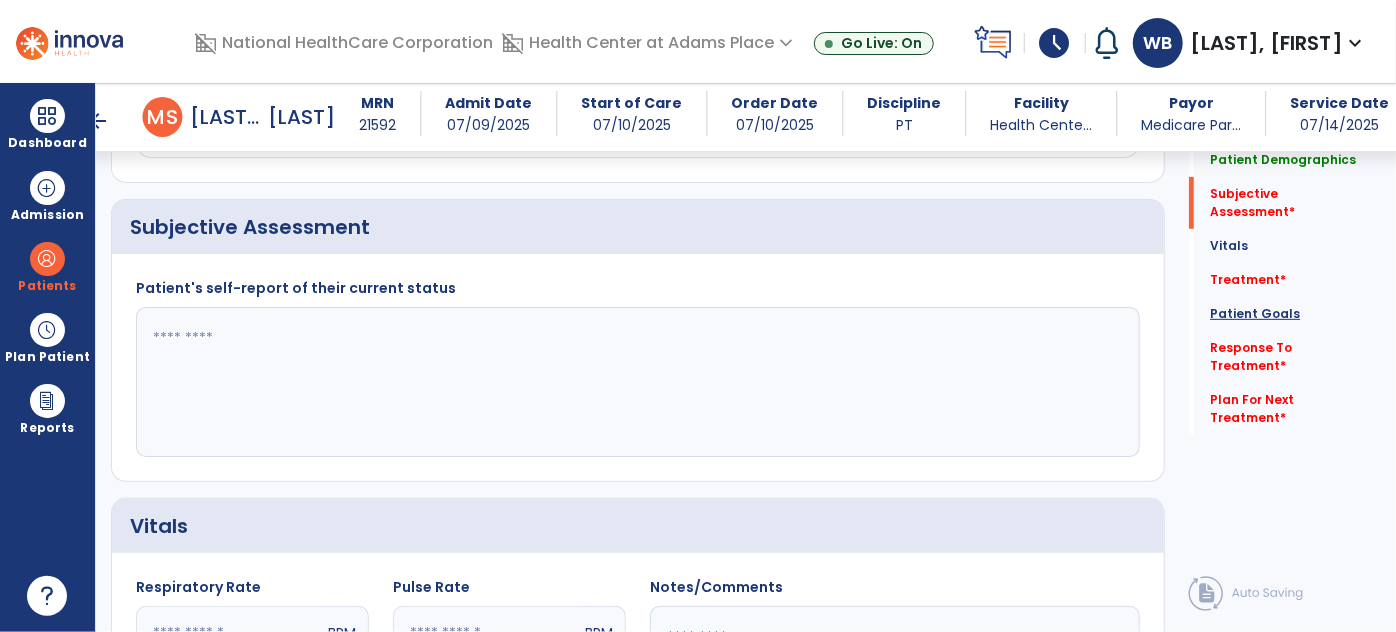 click on "Patient Goals" 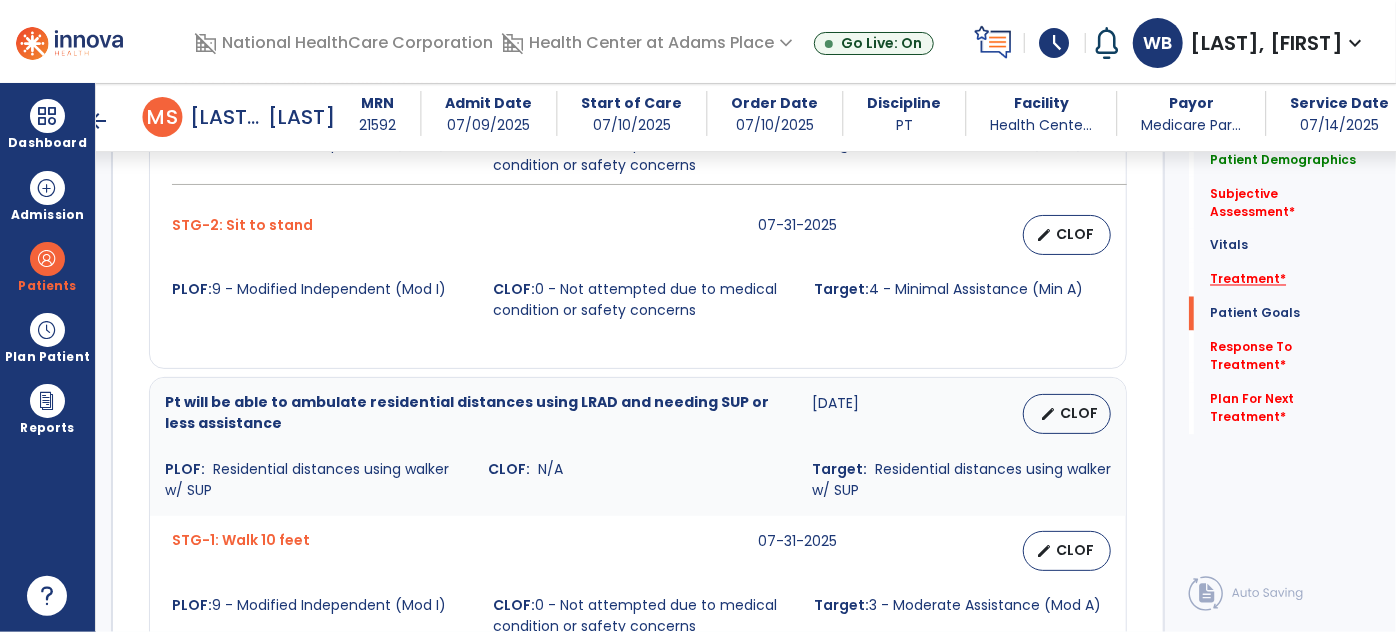 click on "Treatment   *" 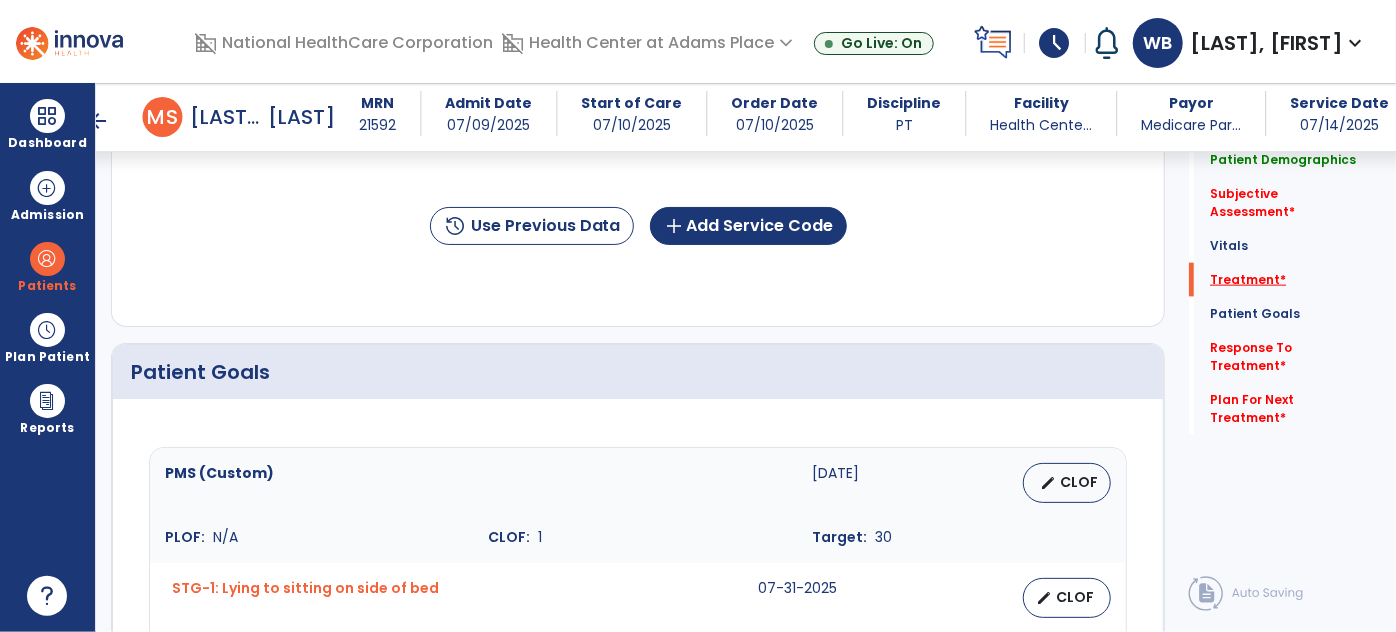 scroll, scrollTop: 1098, scrollLeft: 0, axis: vertical 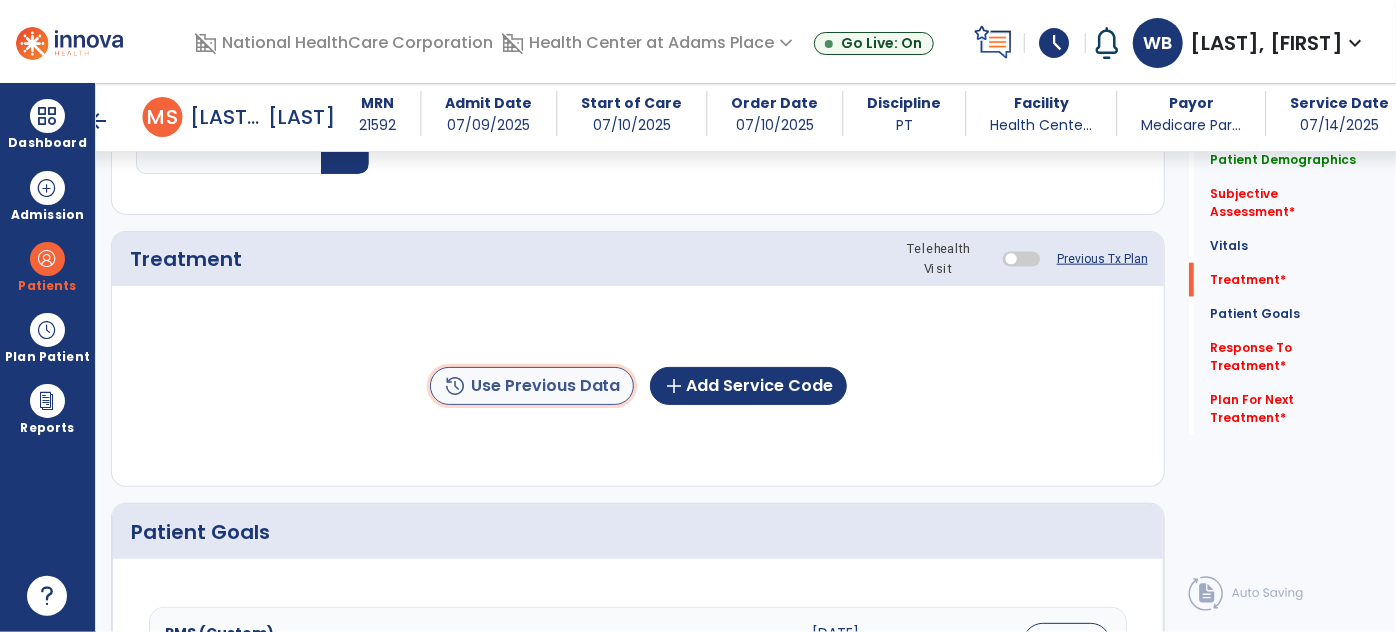 click on "history  Use Previous Data" 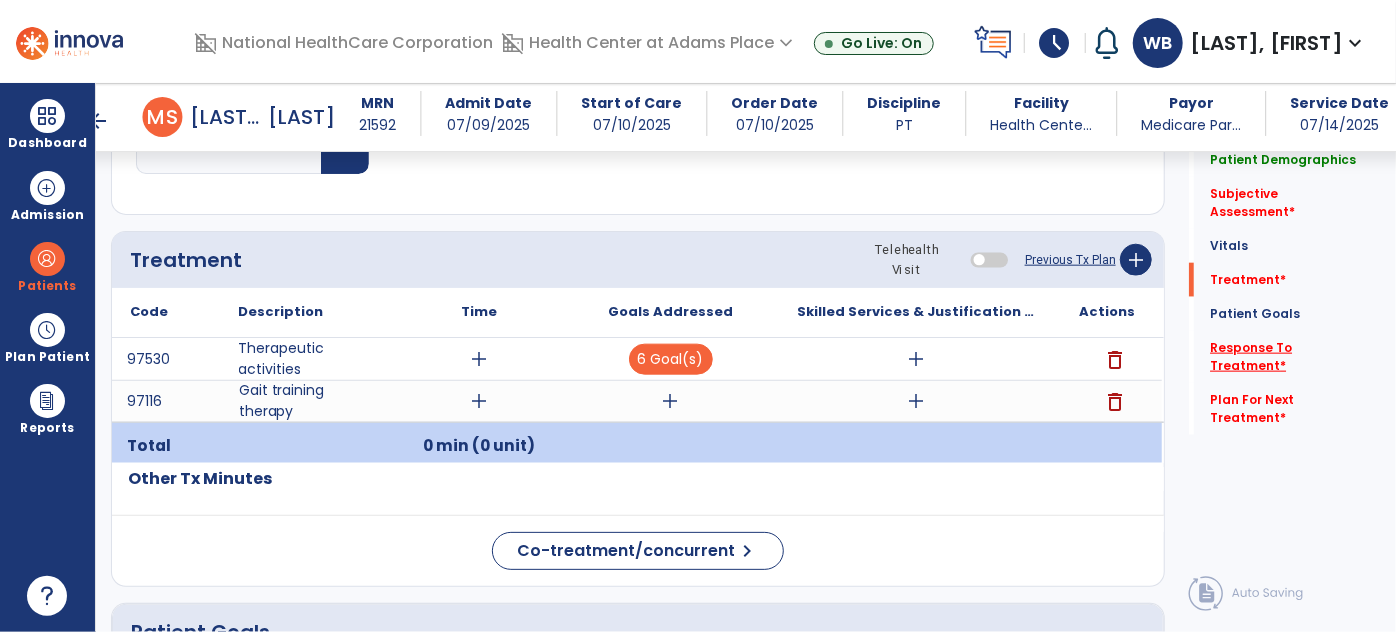 click on "Response To Treatment   *" 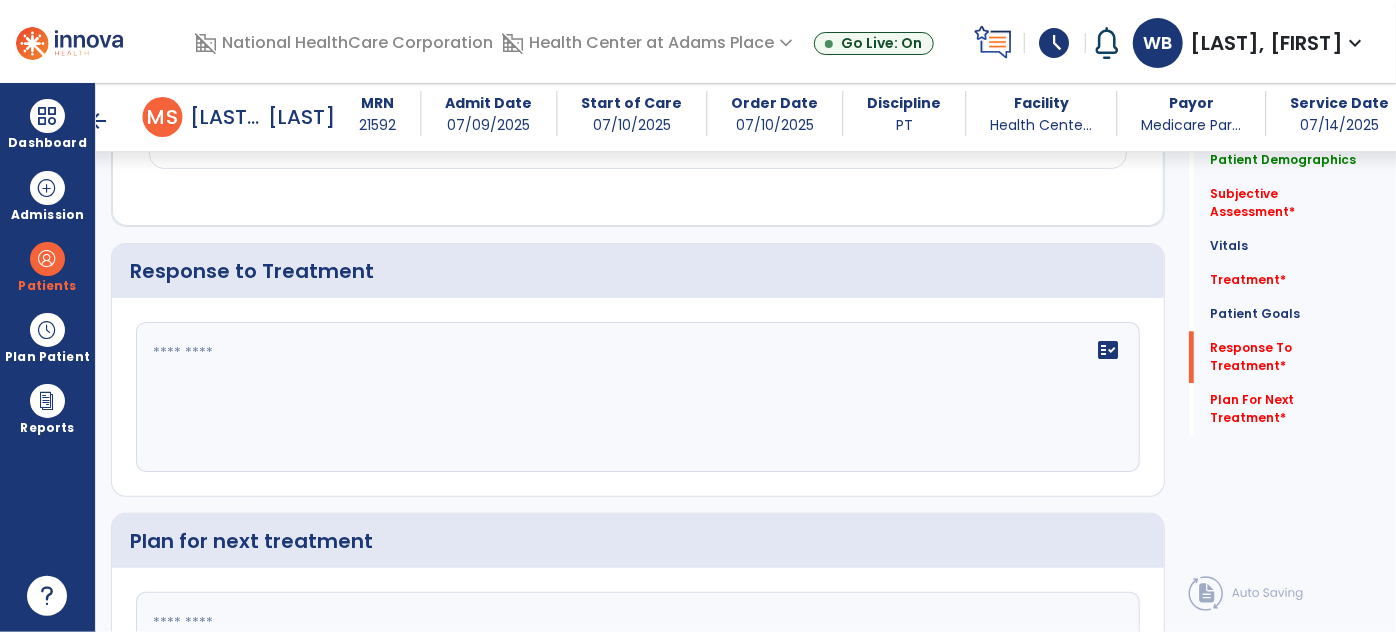 scroll, scrollTop: 2533, scrollLeft: 0, axis: vertical 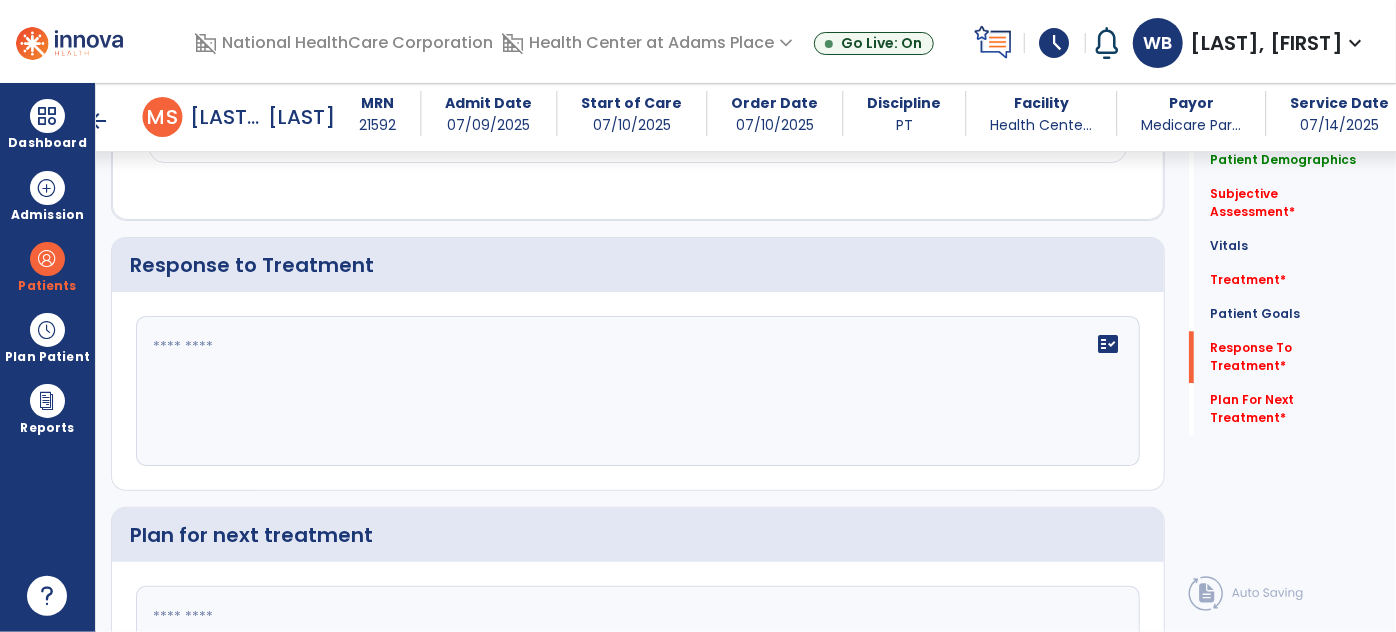 click on "fact_check" 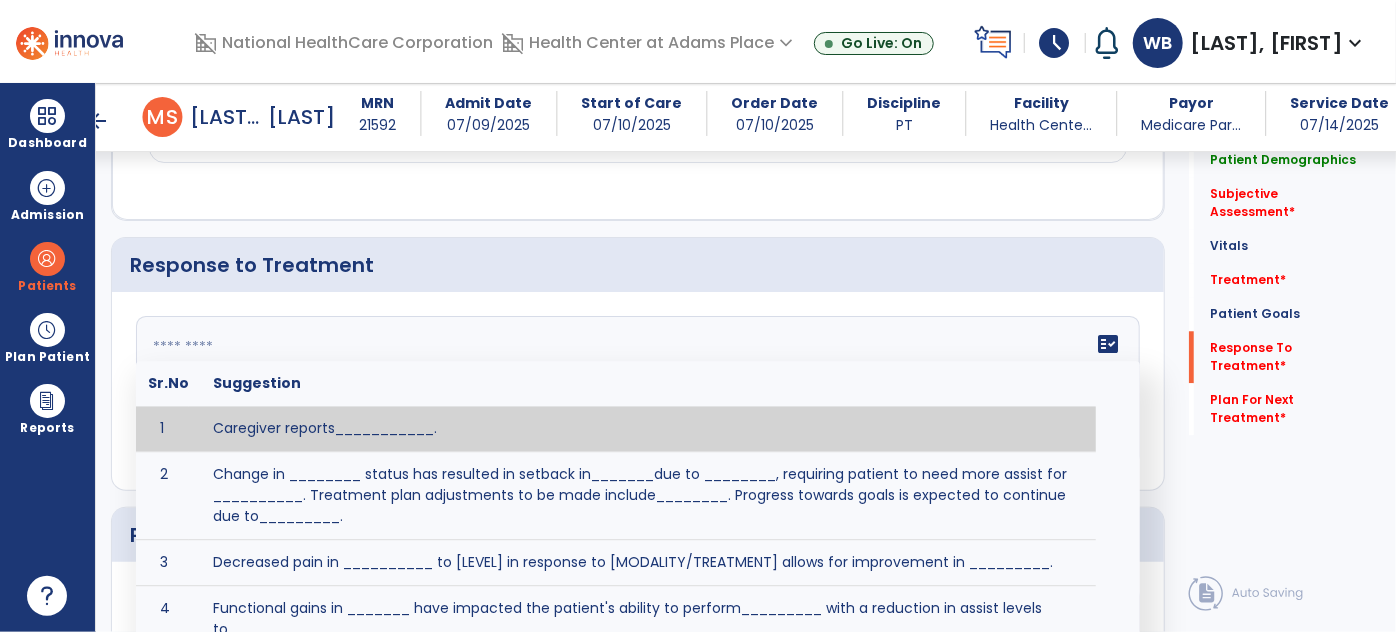 paste on "**********" 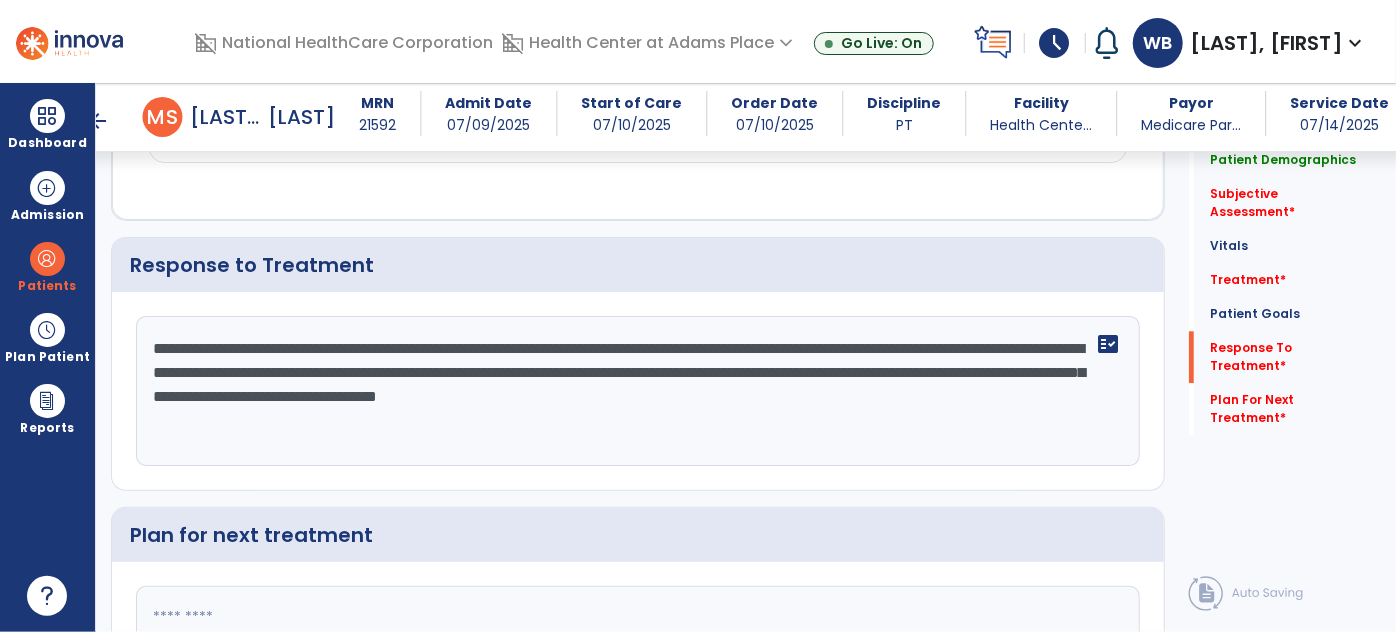 type on "**********" 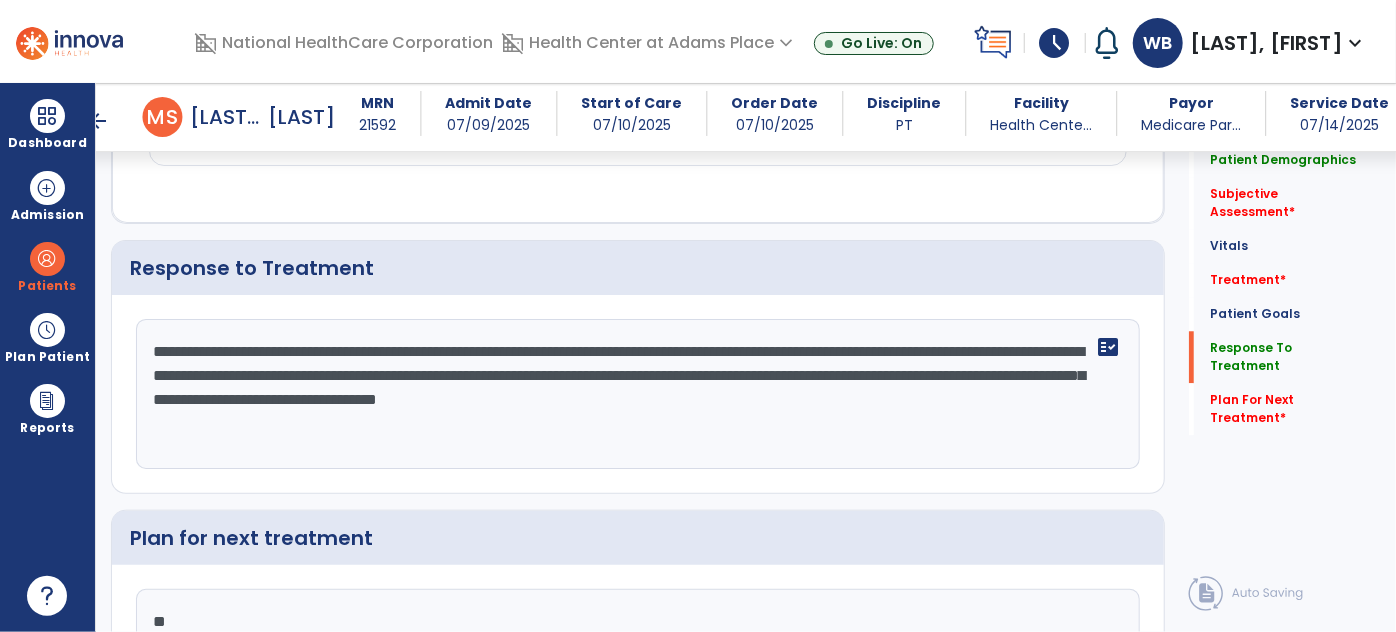 type on "*" 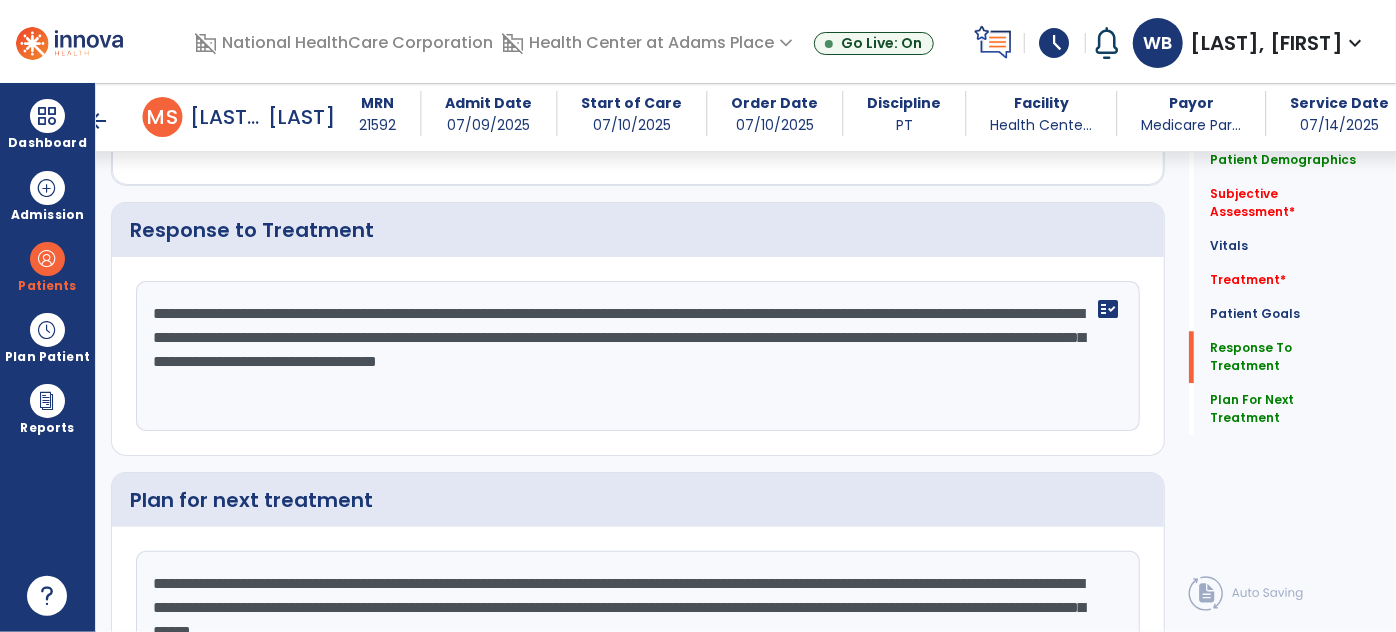 scroll, scrollTop: 2572, scrollLeft: 0, axis: vertical 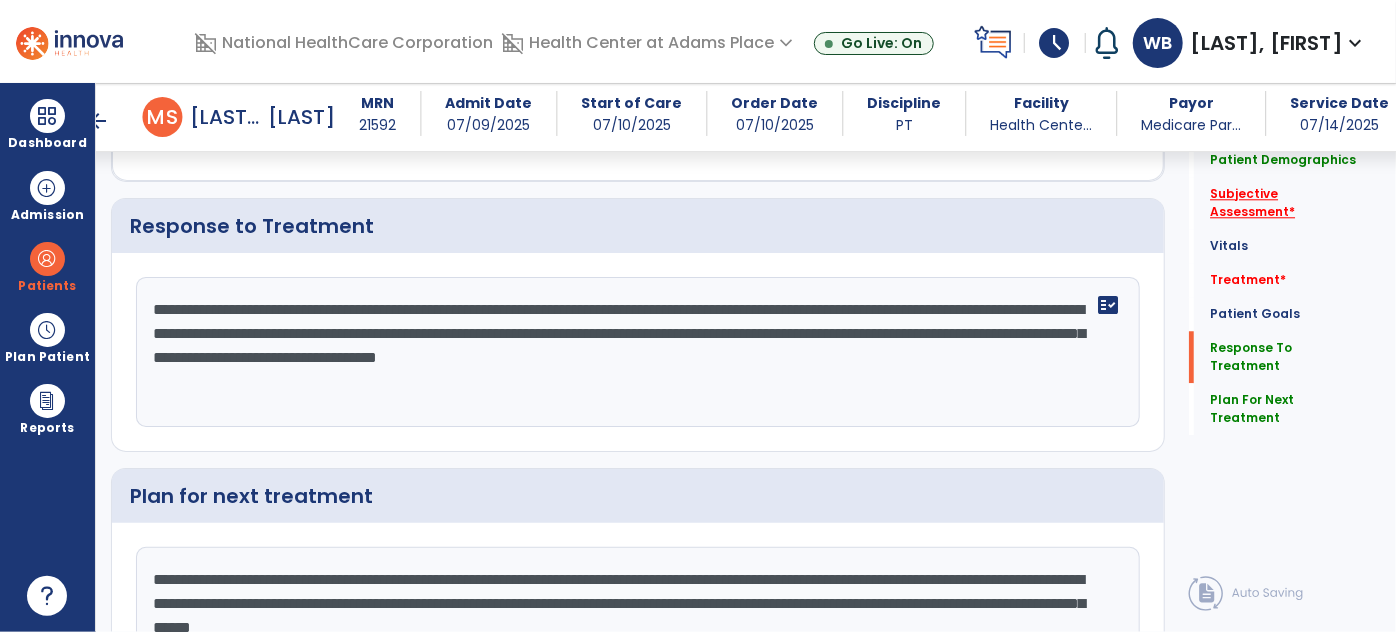 type on "**********" 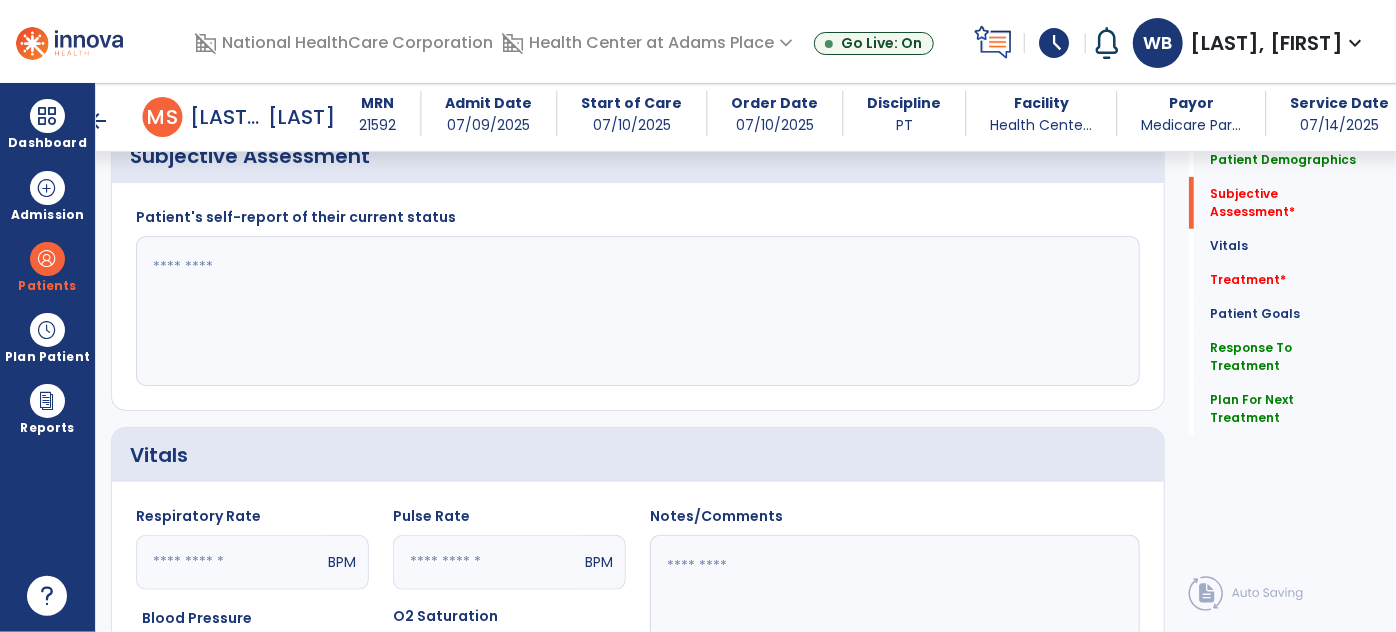 scroll, scrollTop: 390, scrollLeft: 0, axis: vertical 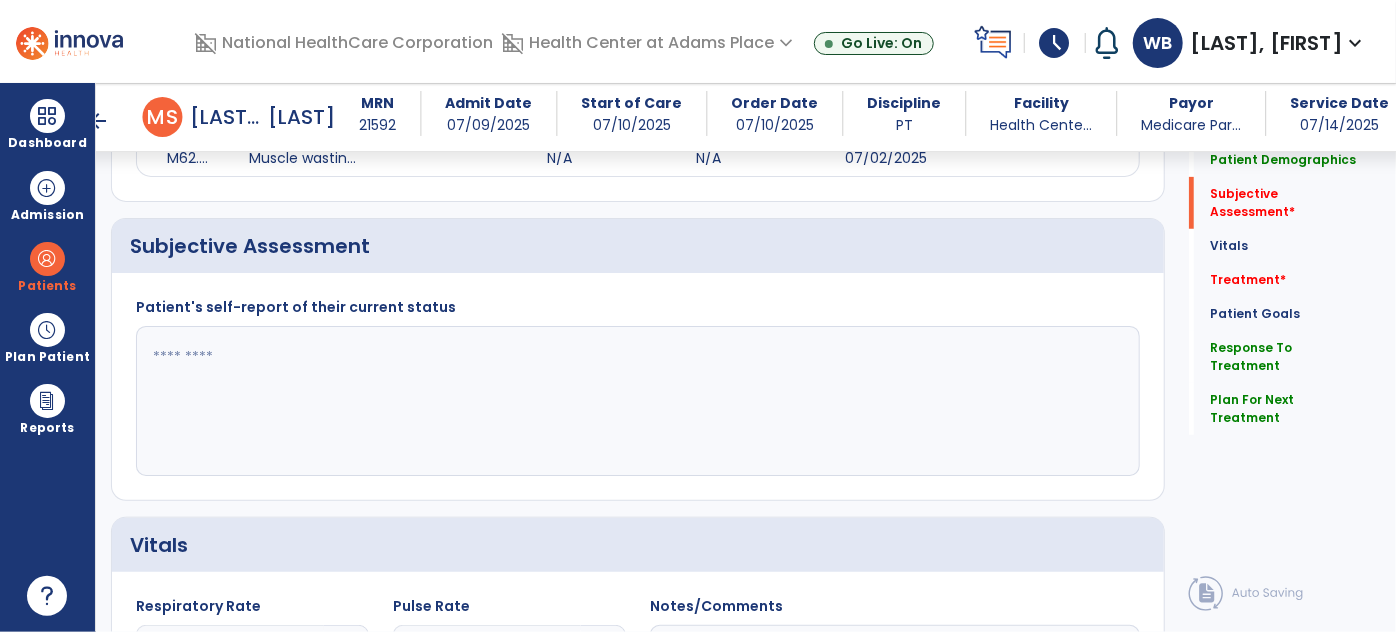 click 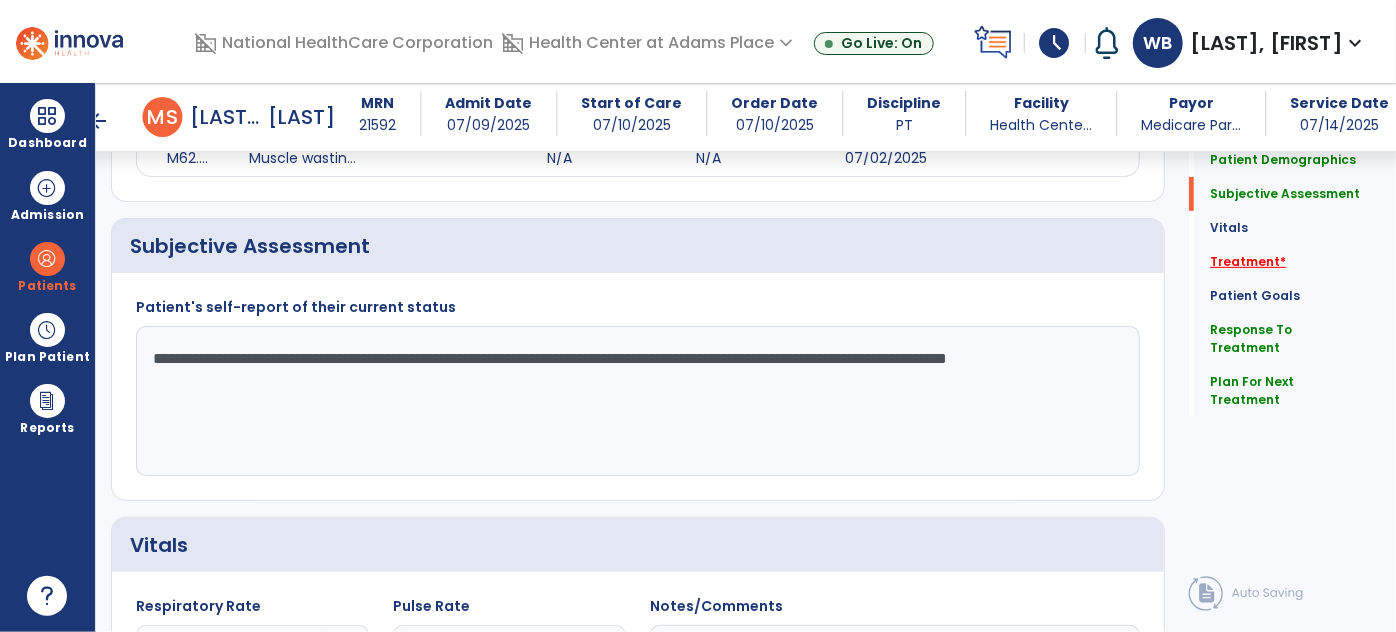 type on "**********" 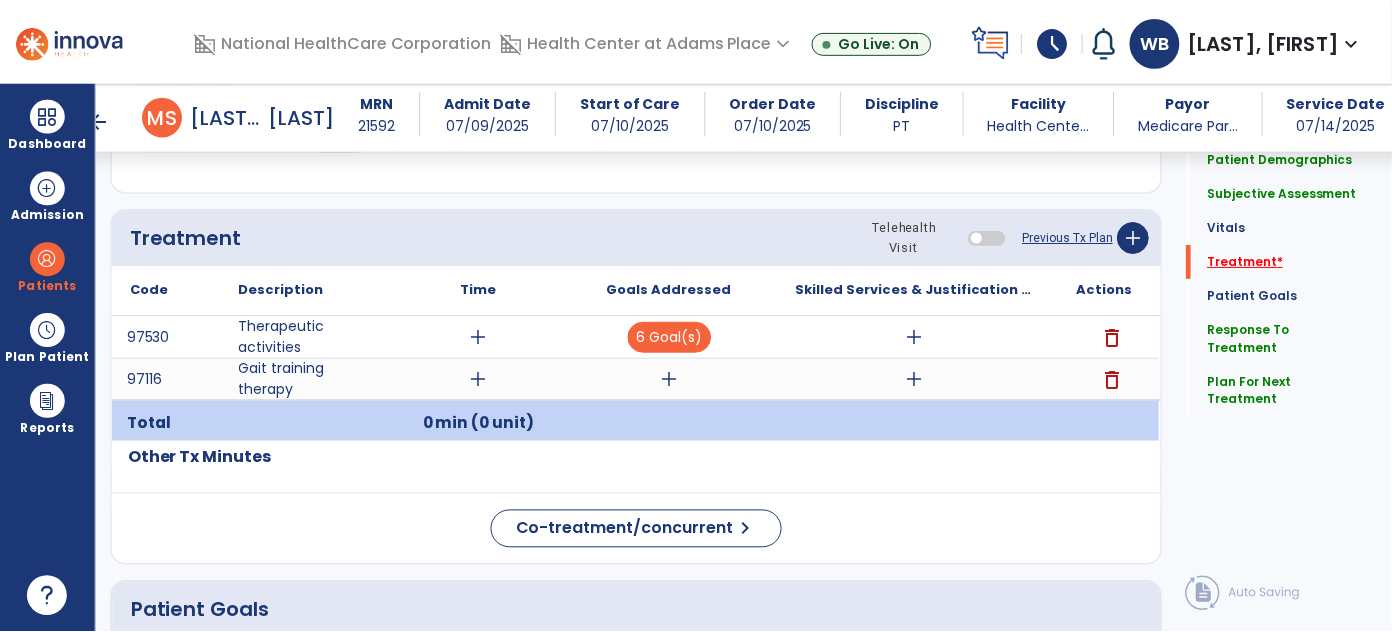 scroll, scrollTop: 1147, scrollLeft: 0, axis: vertical 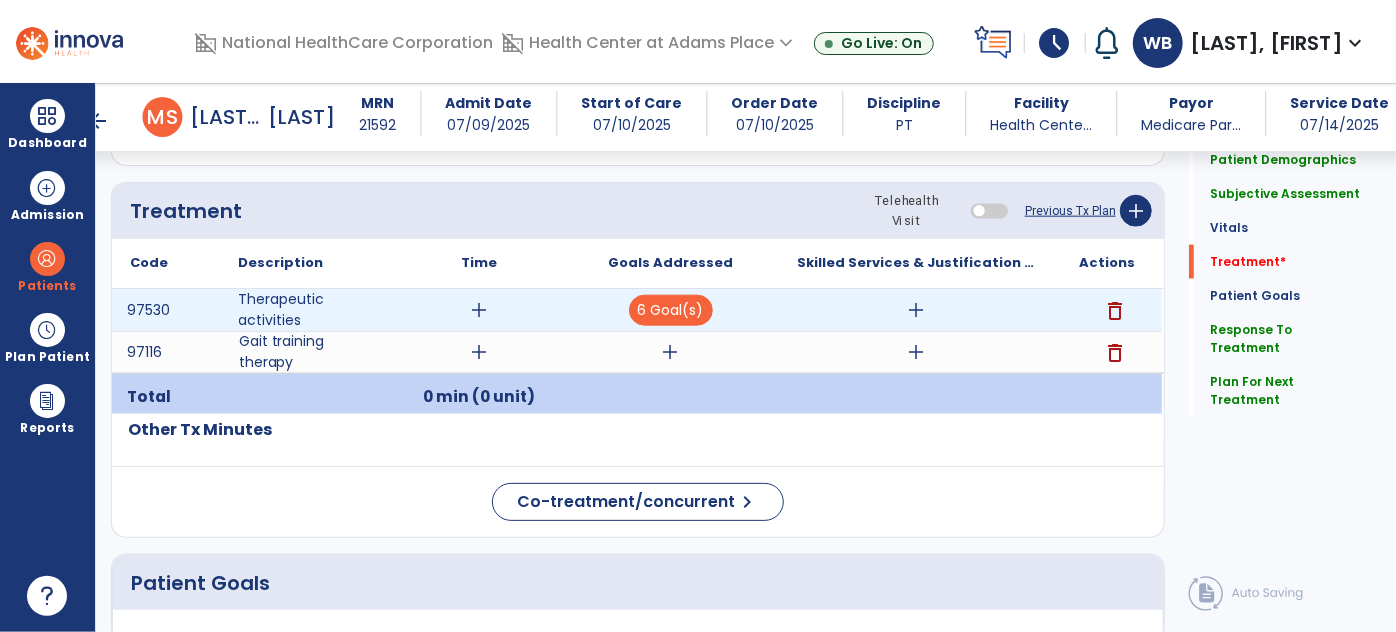 click on "delete" at bounding box center (1115, 311) 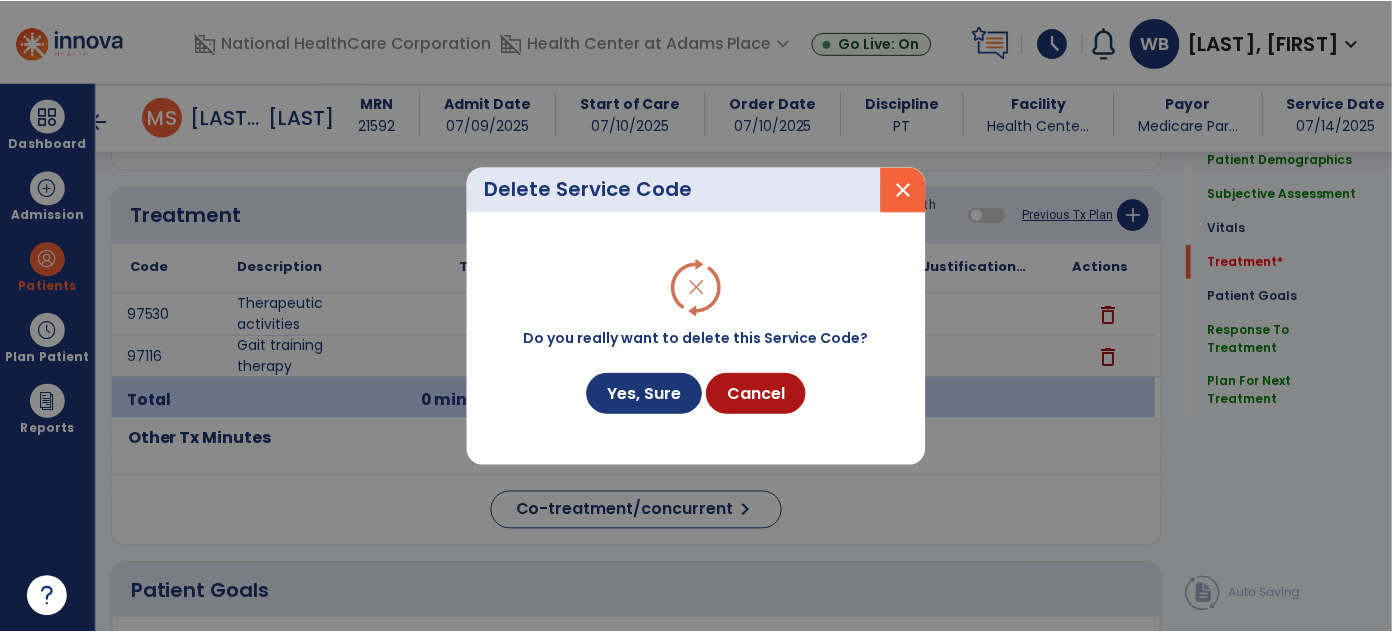 scroll, scrollTop: 1147, scrollLeft: 0, axis: vertical 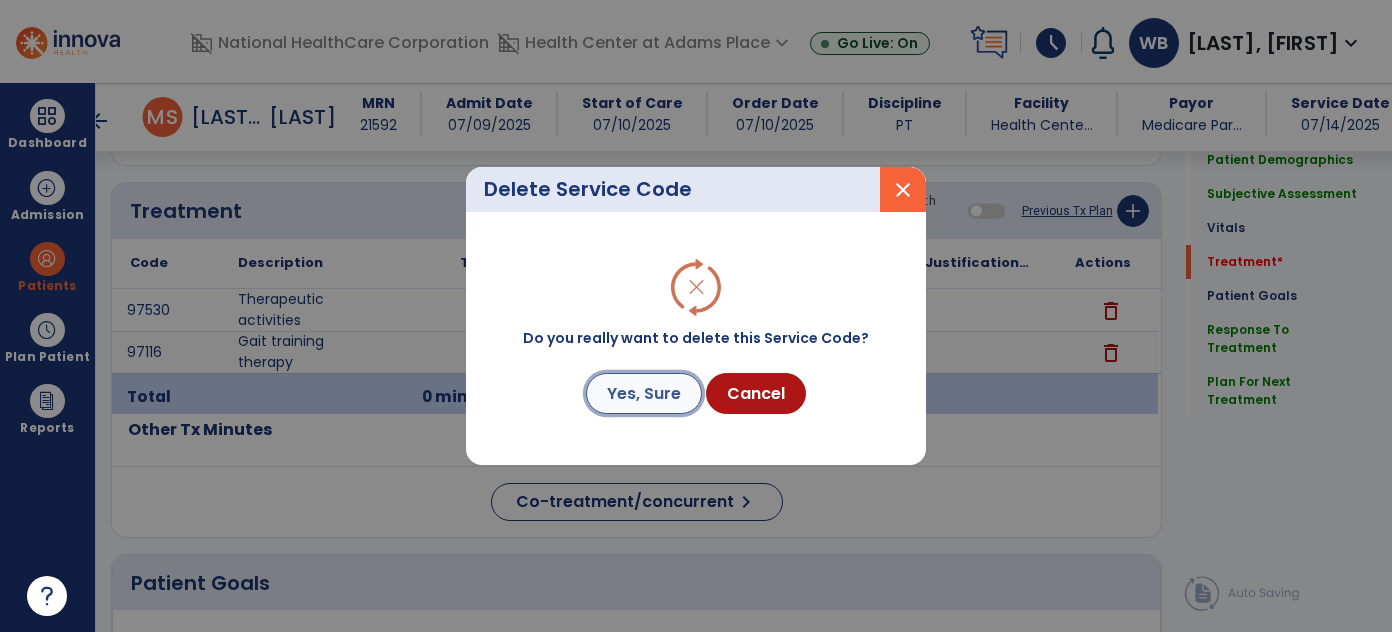 click on "Yes, Sure" at bounding box center [644, 393] 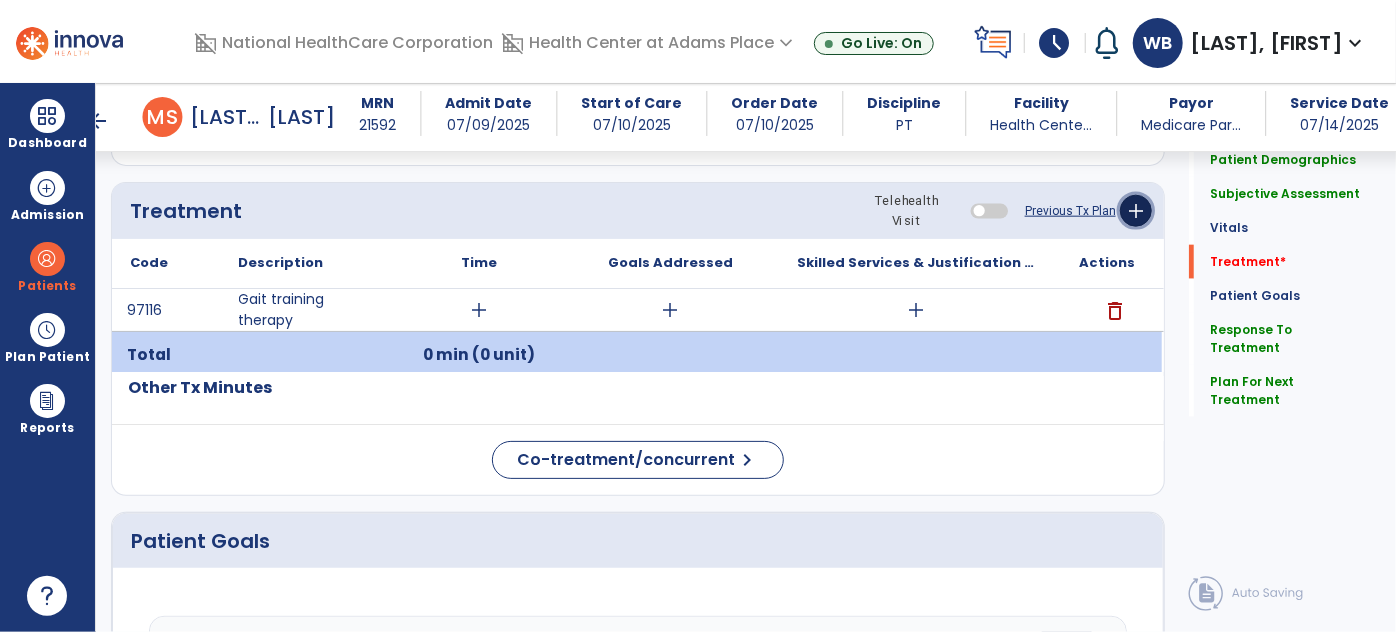 click on "add" 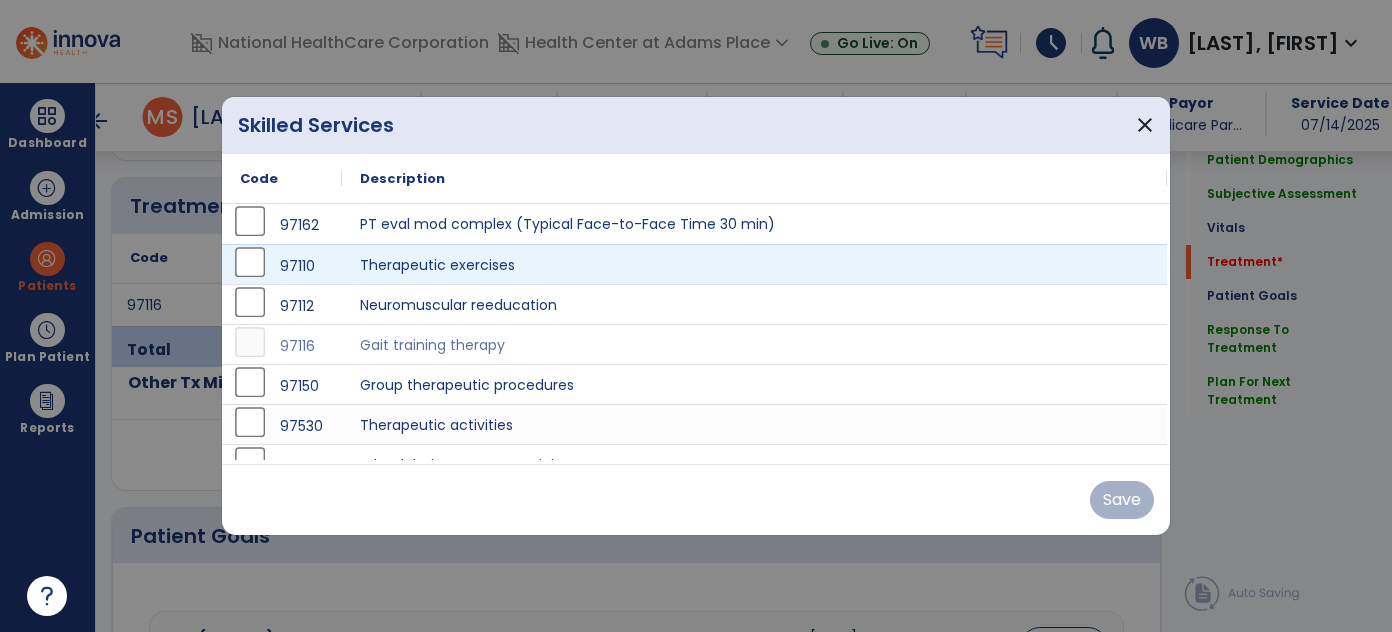 scroll, scrollTop: 1147, scrollLeft: 0, axis: vertical 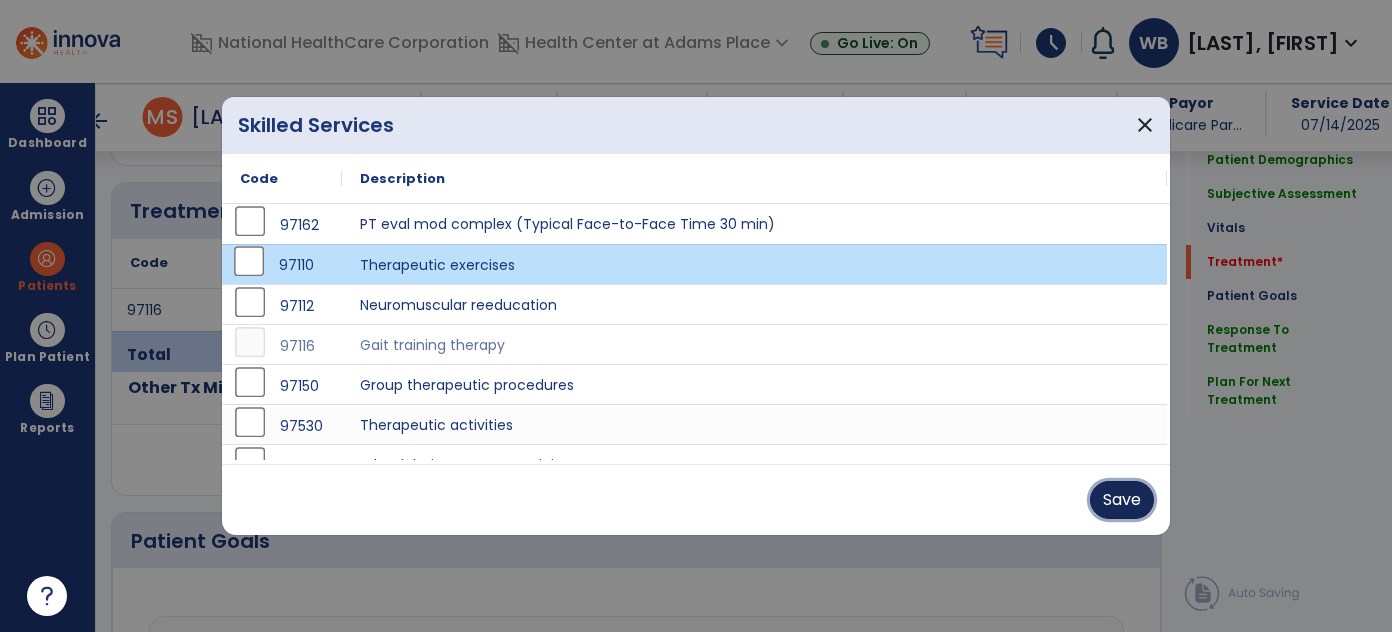 click on "Save" at bounding box center [1122, 500] 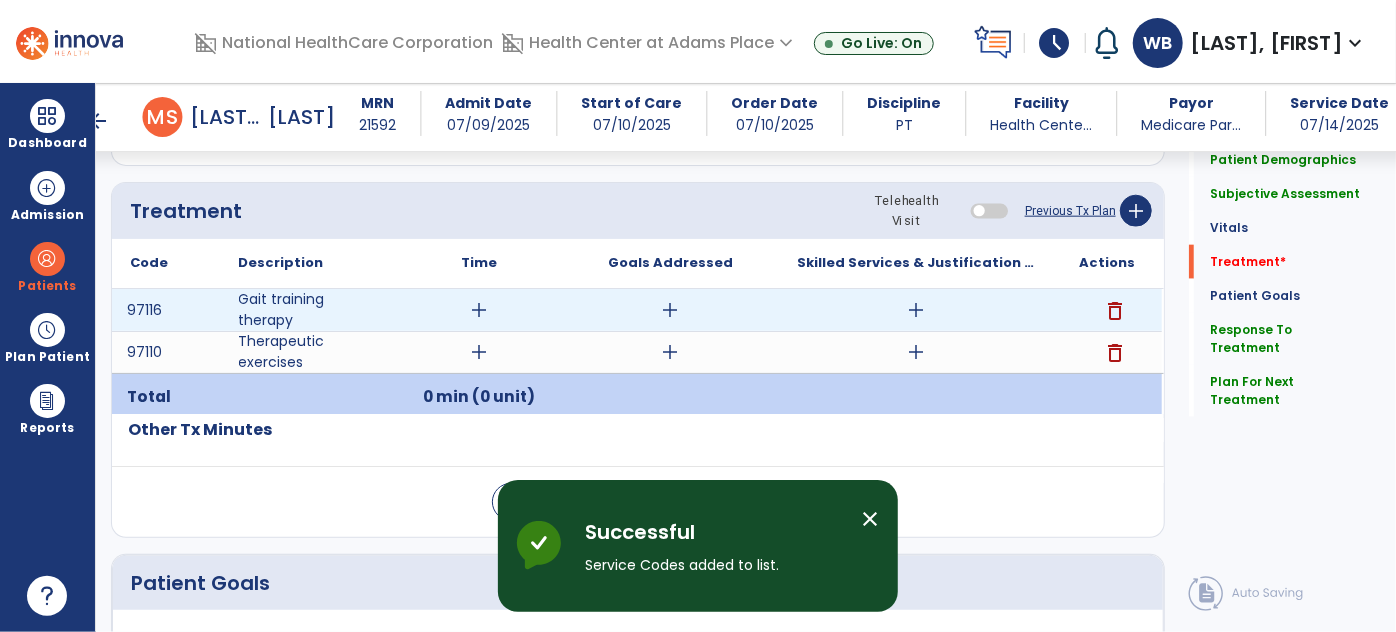 click on "add" at bounding box center [916, 310] 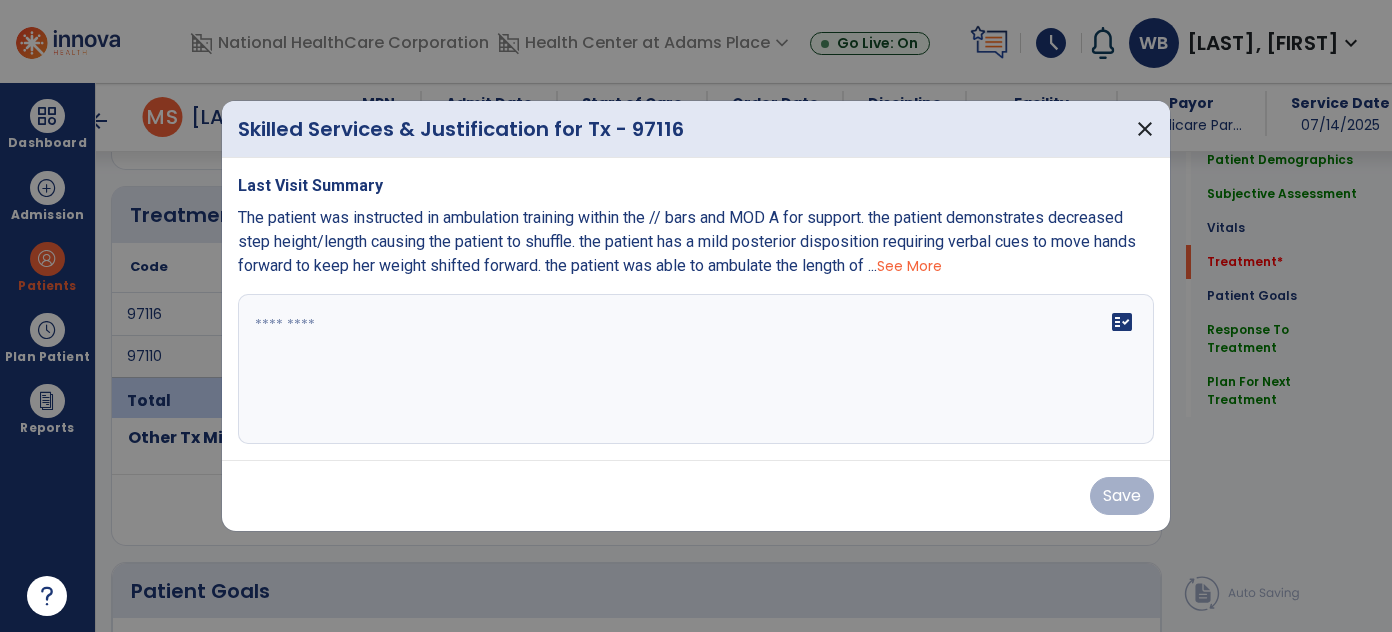 scroll, scrollTop: 1147, scrollLeft: 0, axis: vertical 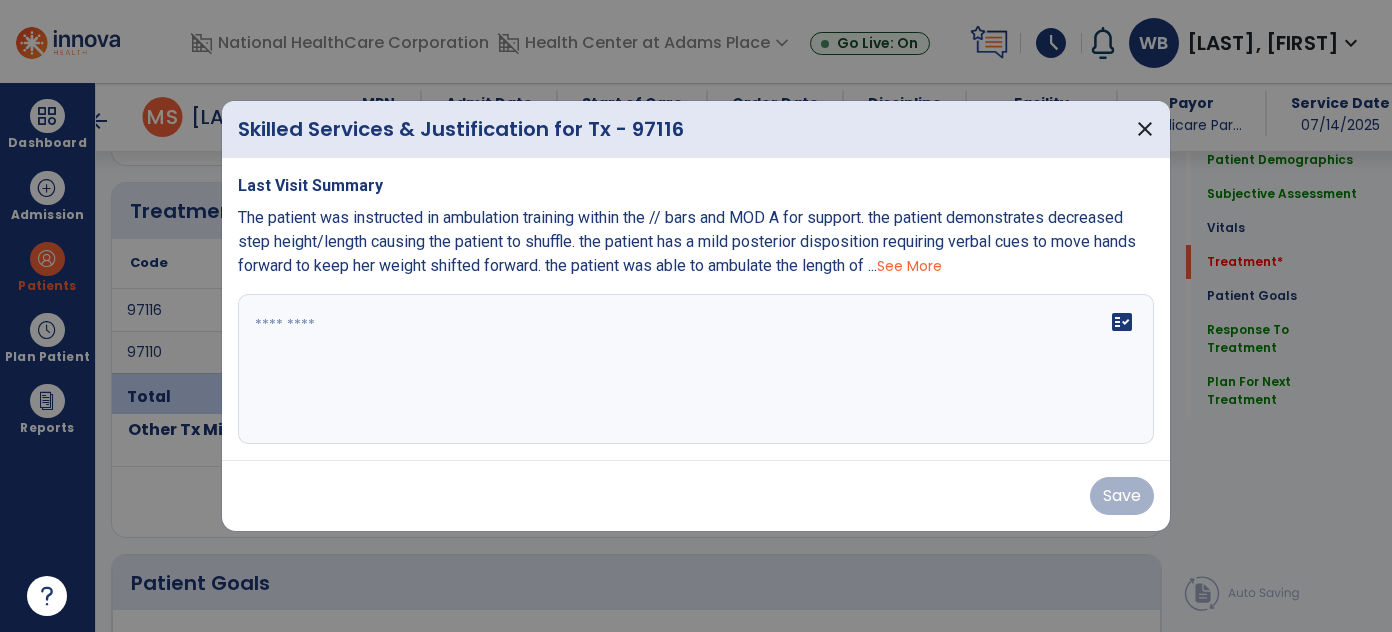 click on "Last Visit Summary The patient was instructed in ambulation training within the // bars and MOD A for support. the patient demonstrates decreased step height/length causing the patient to shuffle. the patient has a mild posterior disposition requiring verbal cues to move hands forward to keep her weight shifted forward. the patient was able to ambulate the length of  ...  See More   fact_check" at bounding box center (696, 309) 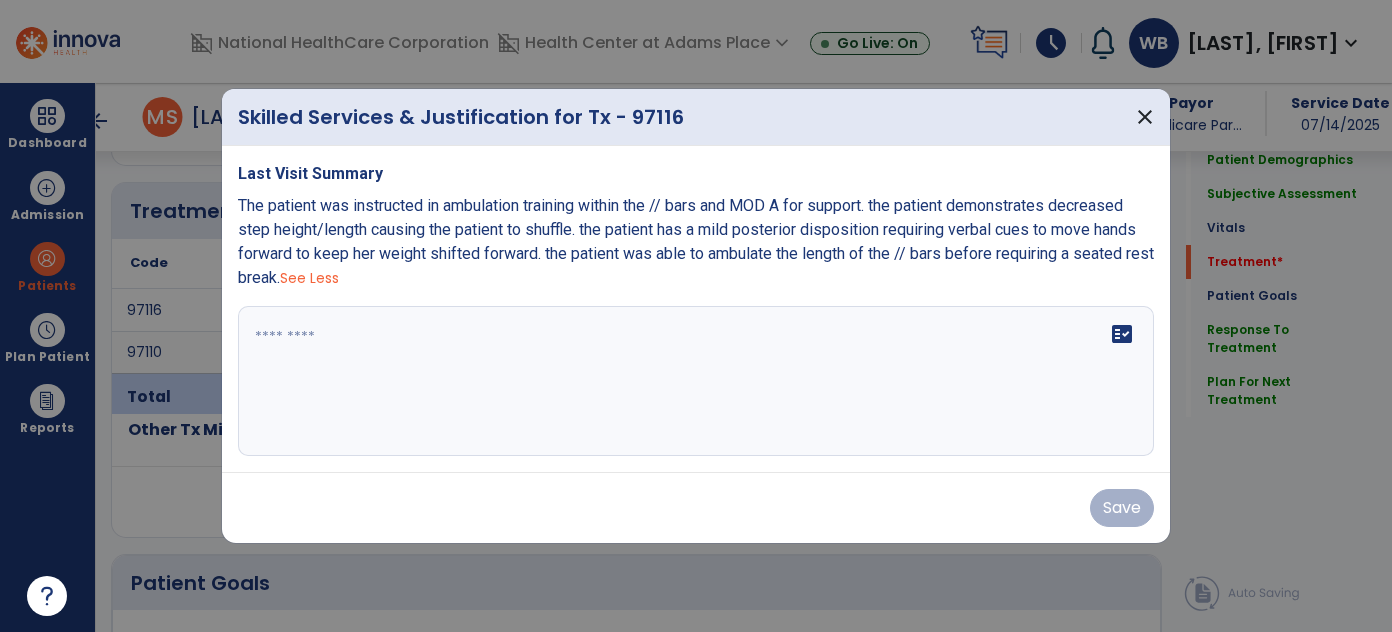 drag, startPoint x: 313, startPoint y: 278, endPoint x: 224, endPoint y: 194, distance: 122.380554 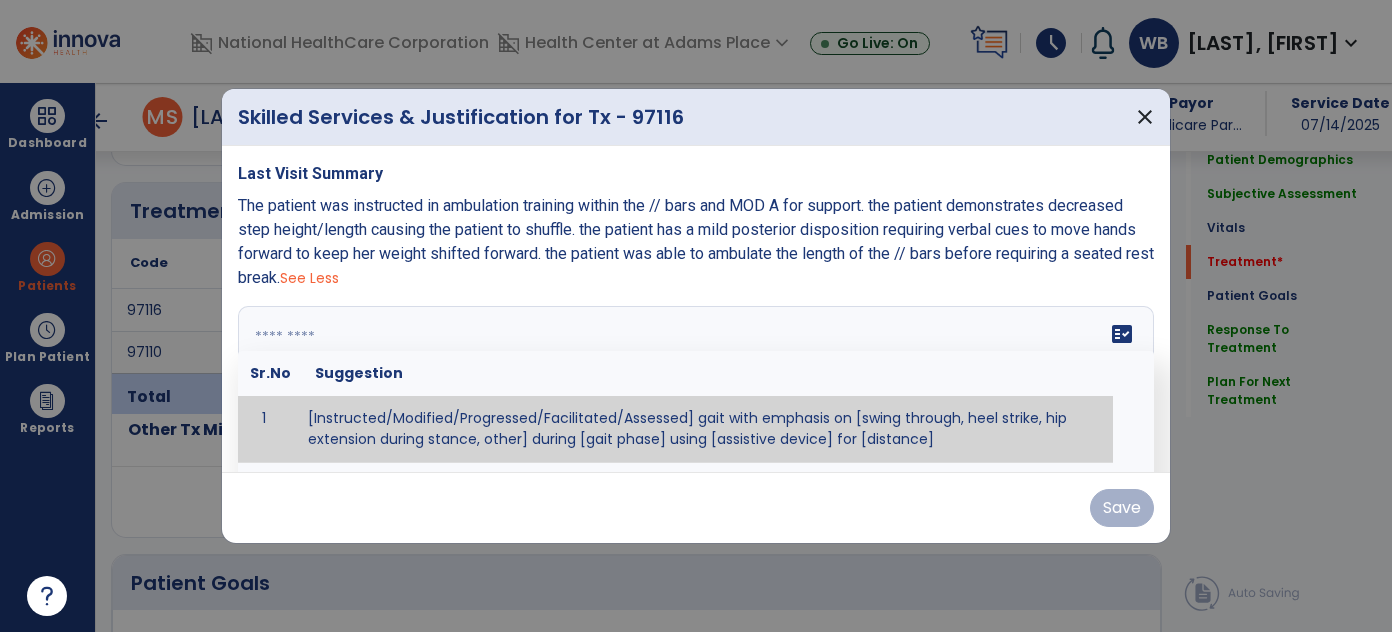 paste on "**********" 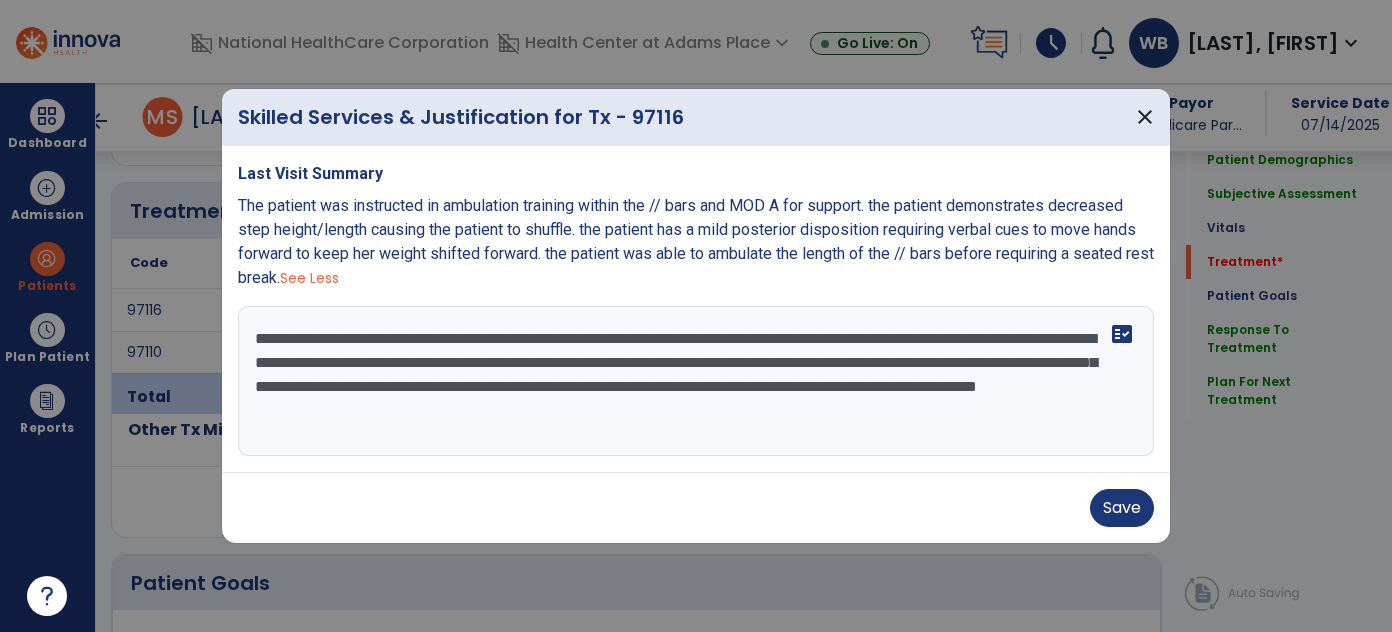 click on "**********" at bounding box center [696, 381] 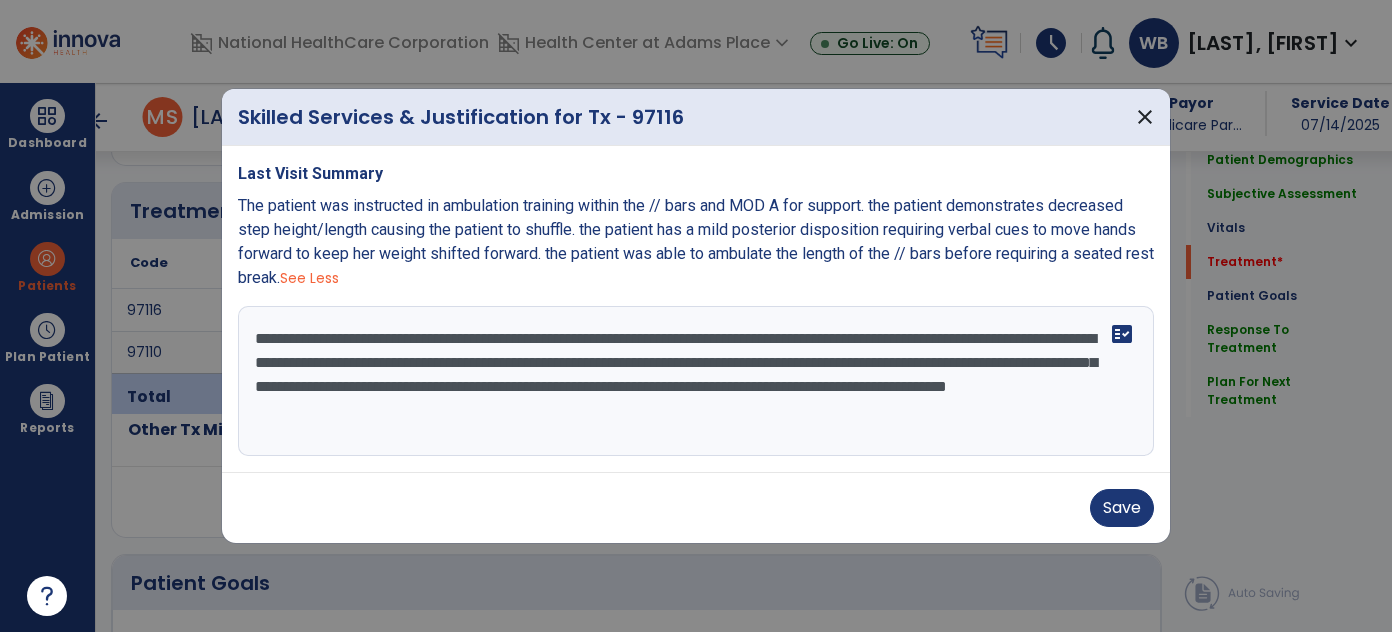 drag, startPoint x: 852, startPoint y: 363, endPoint x: 1080, endPoint y: 511, distance: 271.8235 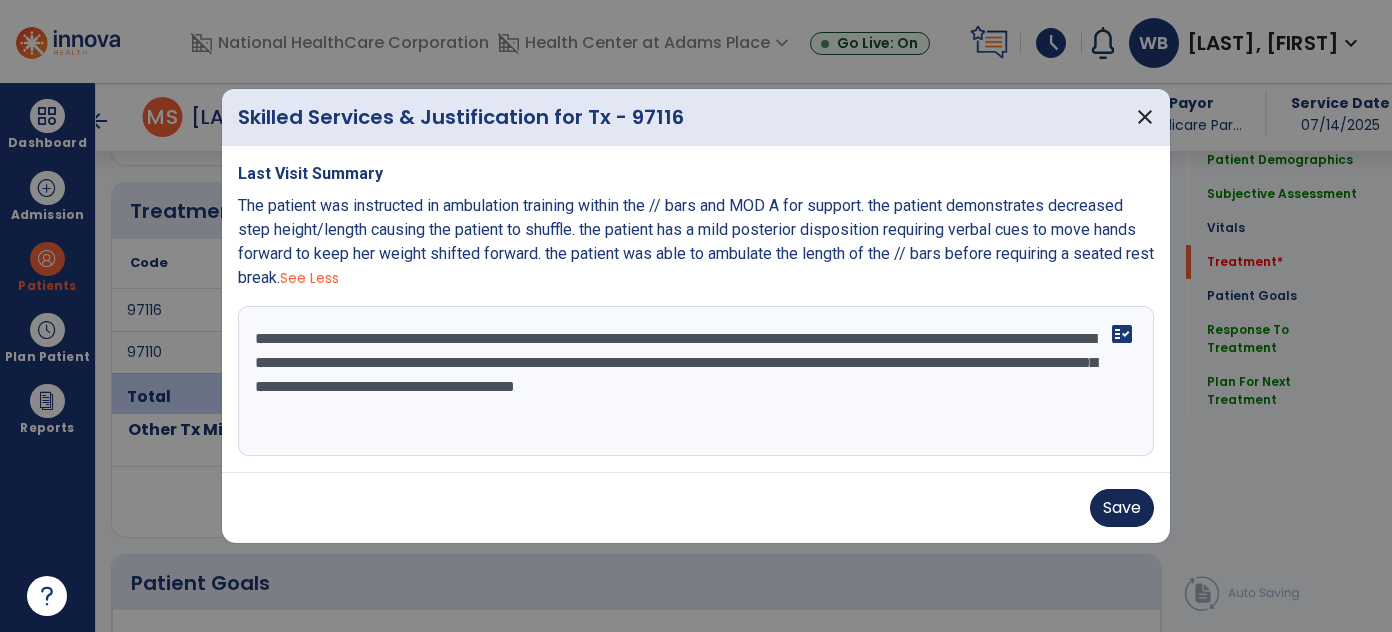 type on "**********" 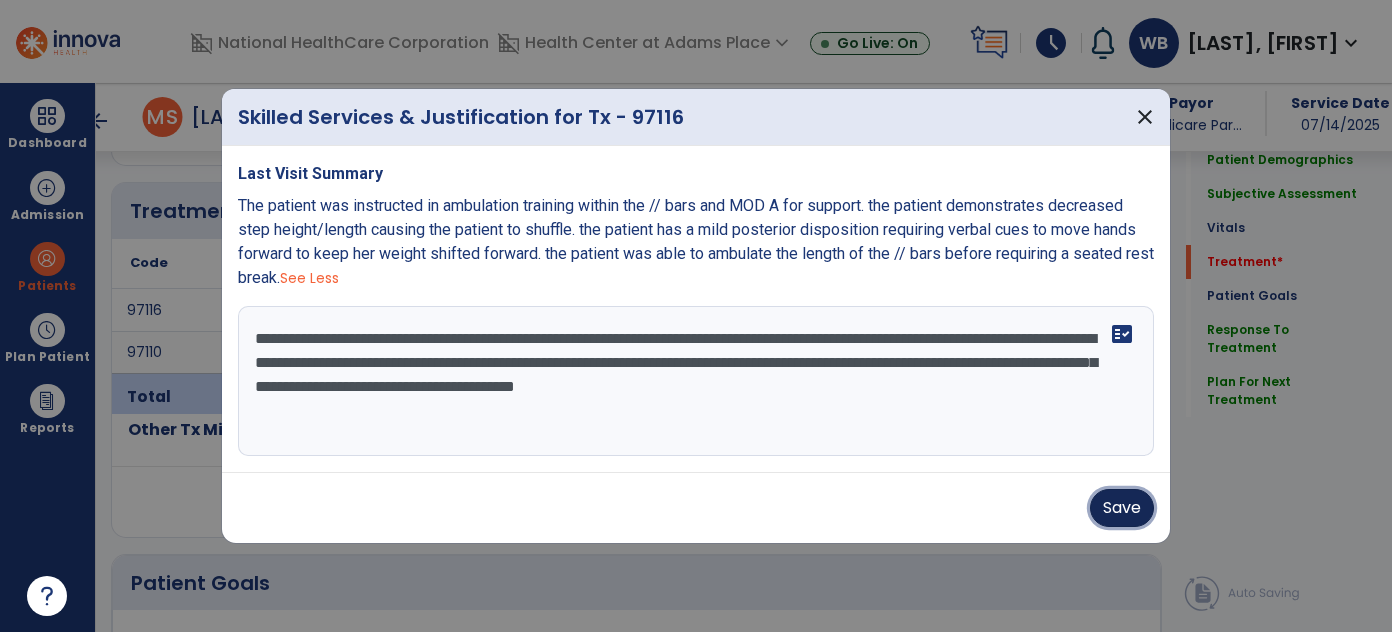 click on "Save" at bounding box center [1122, 508] 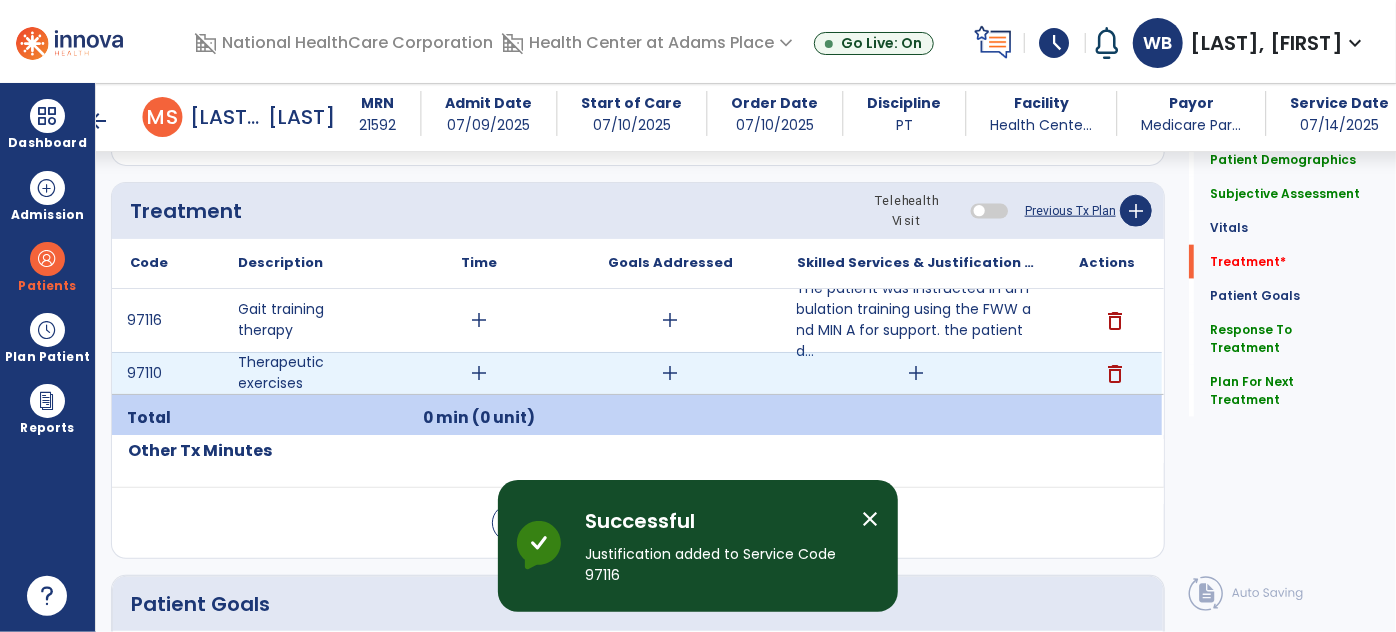 click on "add" at bounding box center (916, 373) 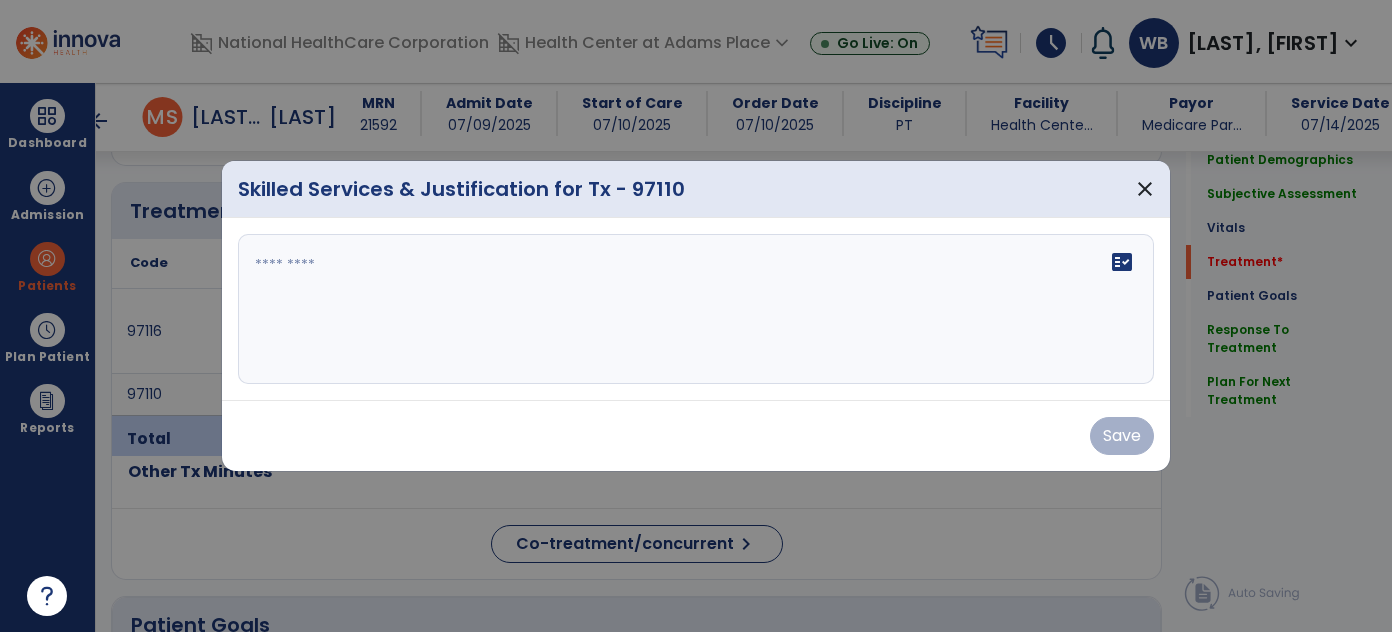 scroll, scrollTop: 1147, scrollLeft: 0, axis: vertical 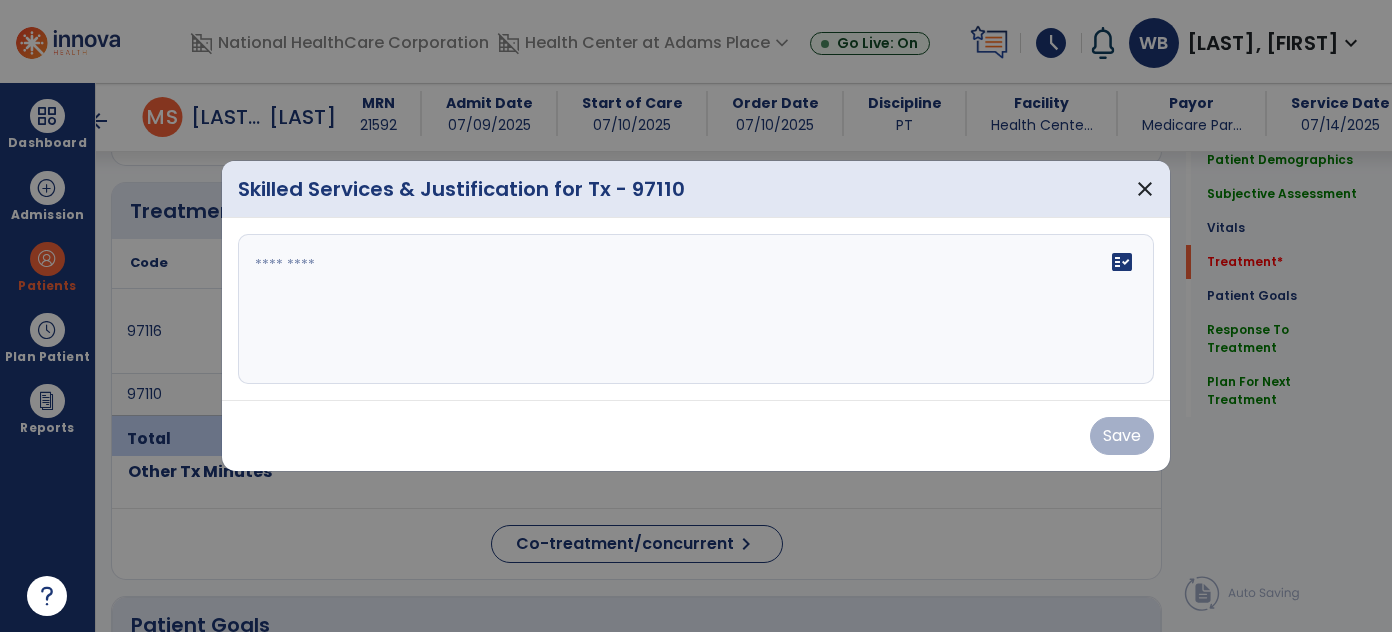 click on "fact_check" at bounding box center (696, 309) 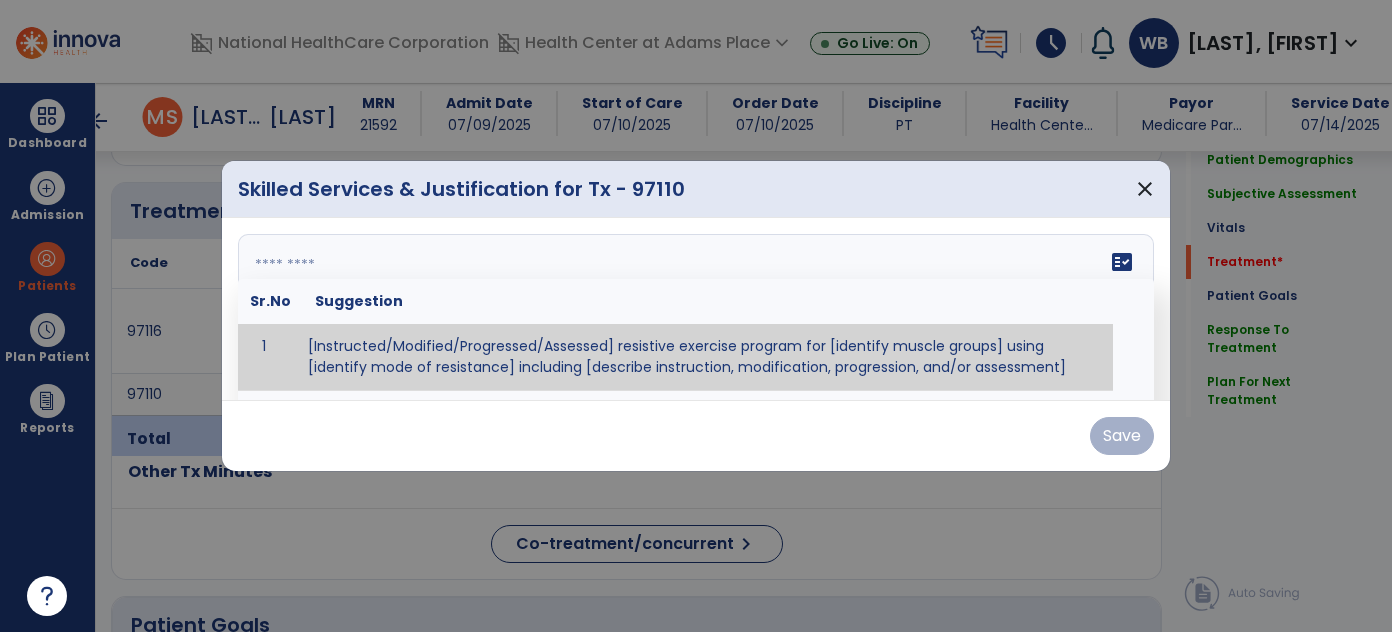 click at bounding box center [694, 309] 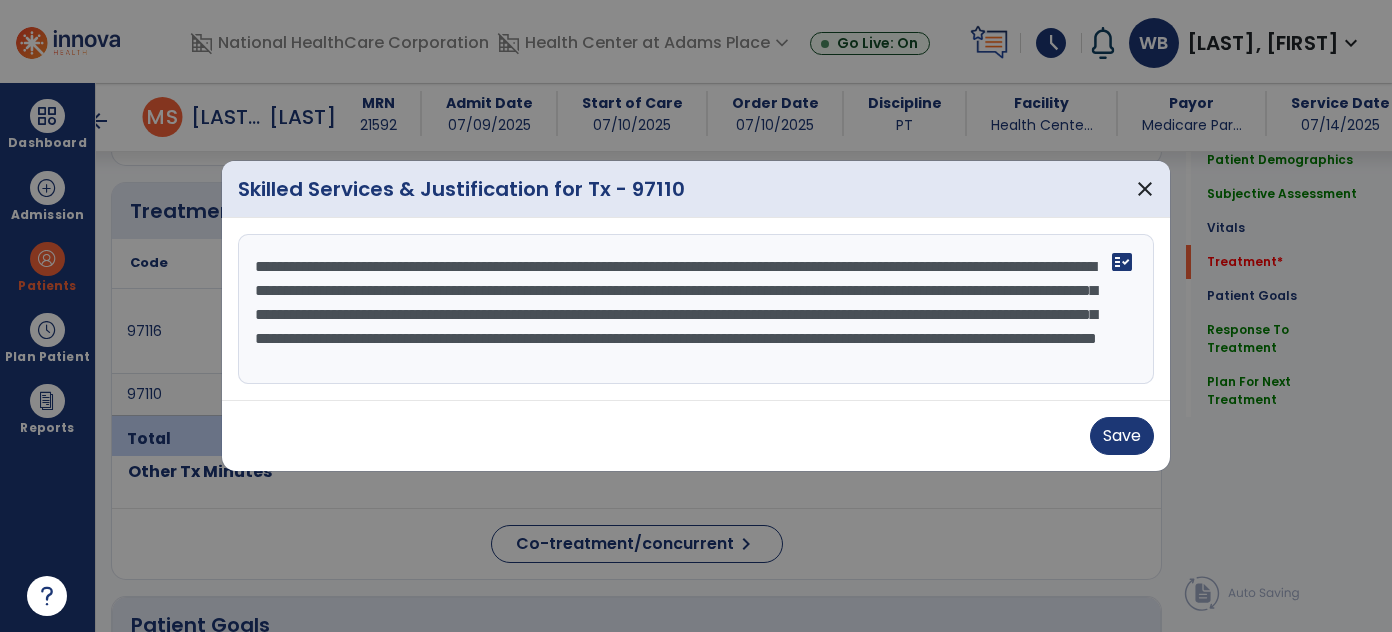 scroll, scrollTop: 16, scrollLeft: 0, axis: vertical 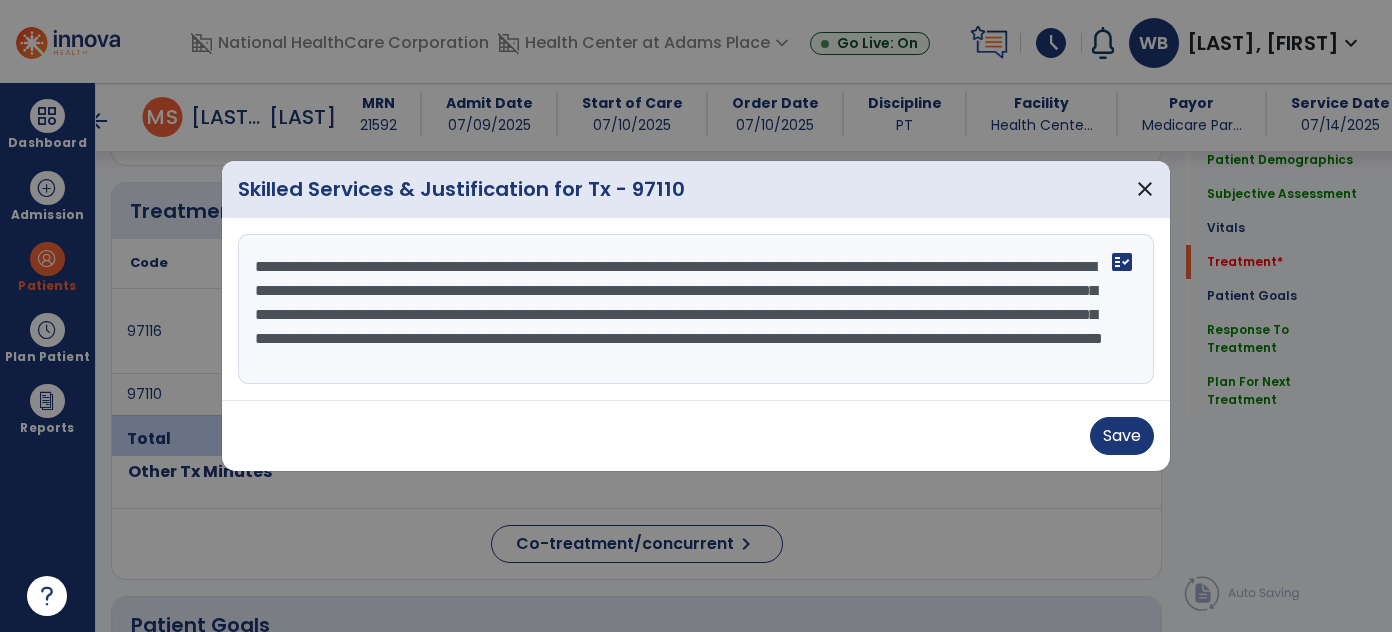 click on "**********" at bounding box center [696, 309] 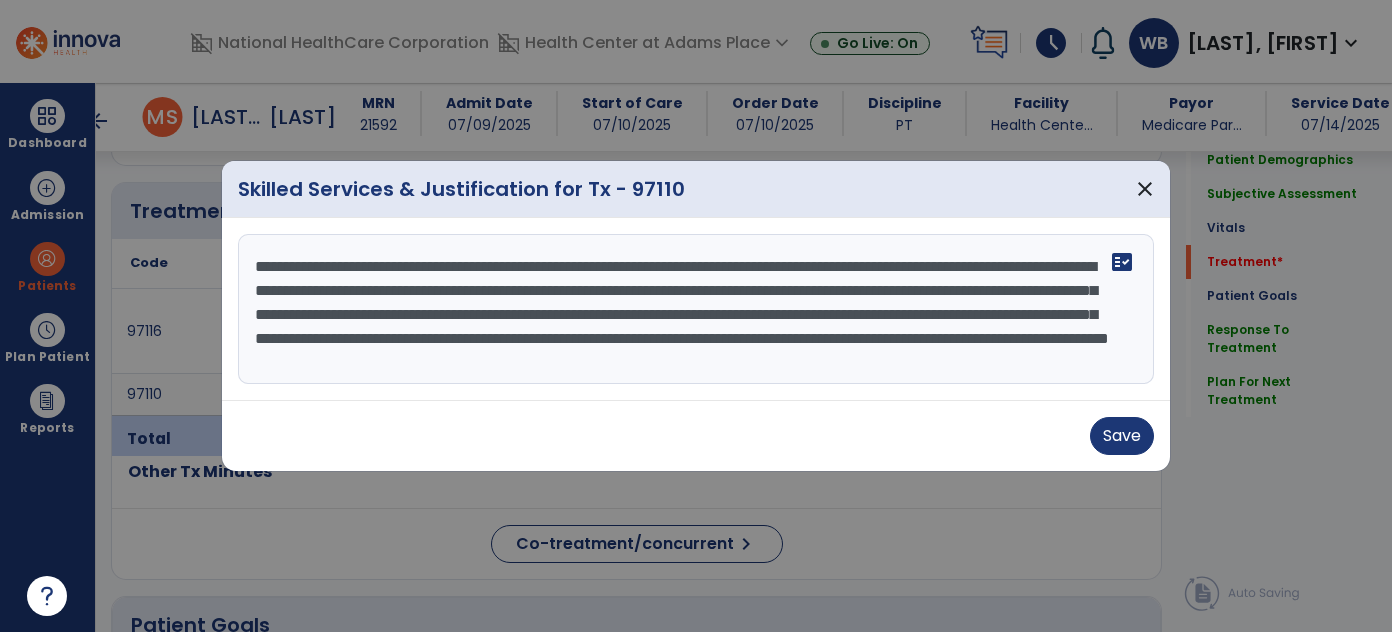 click on "**********" at bounding box center [696, 309] 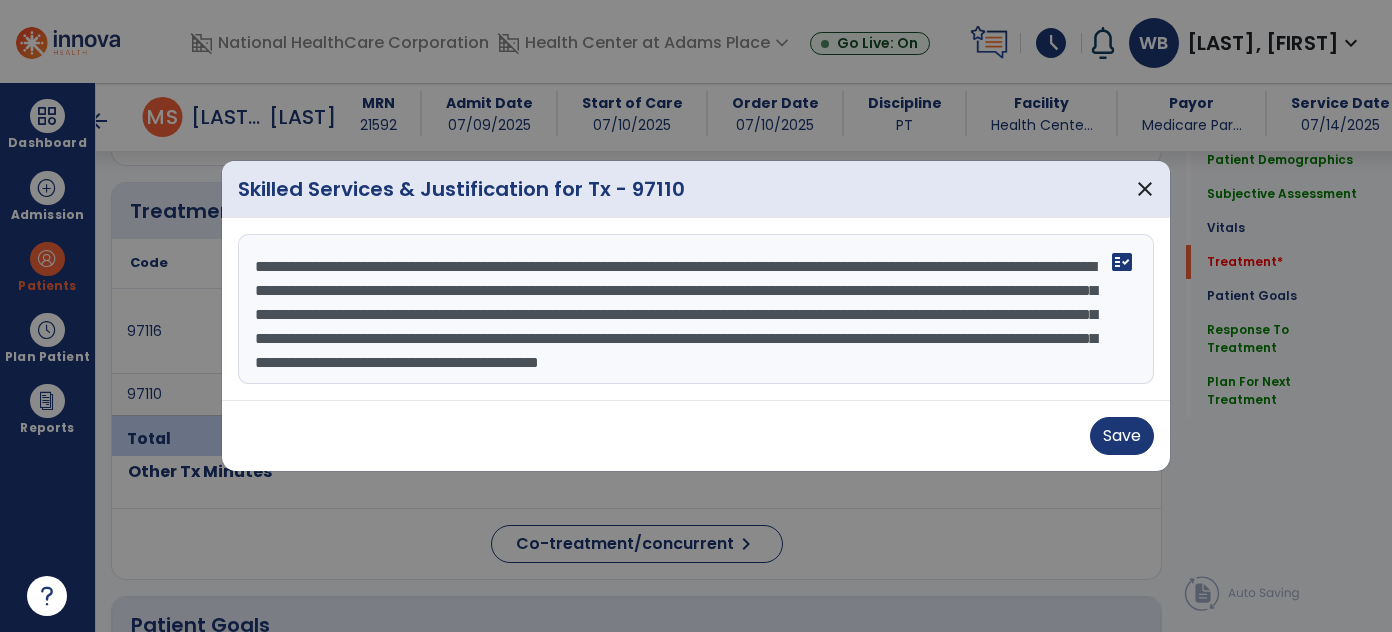 scroll, scrollTop: 40, scrollLeft: 0, axis: vertical 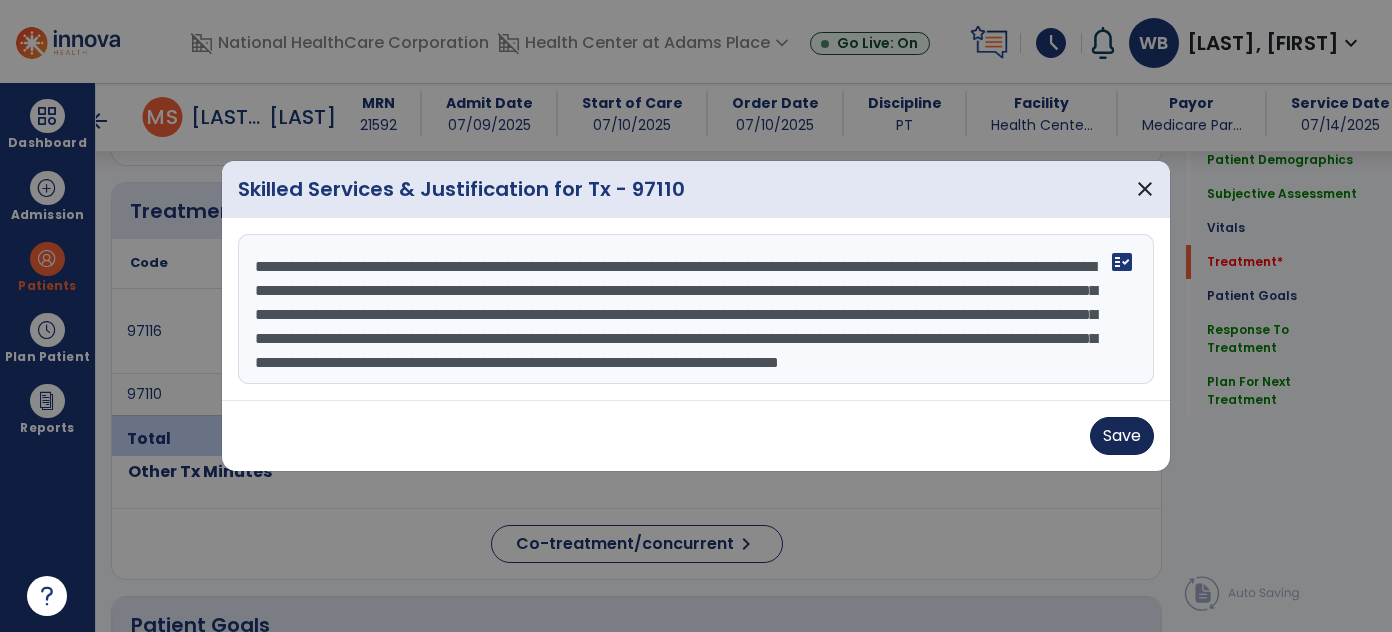 type on "**********" 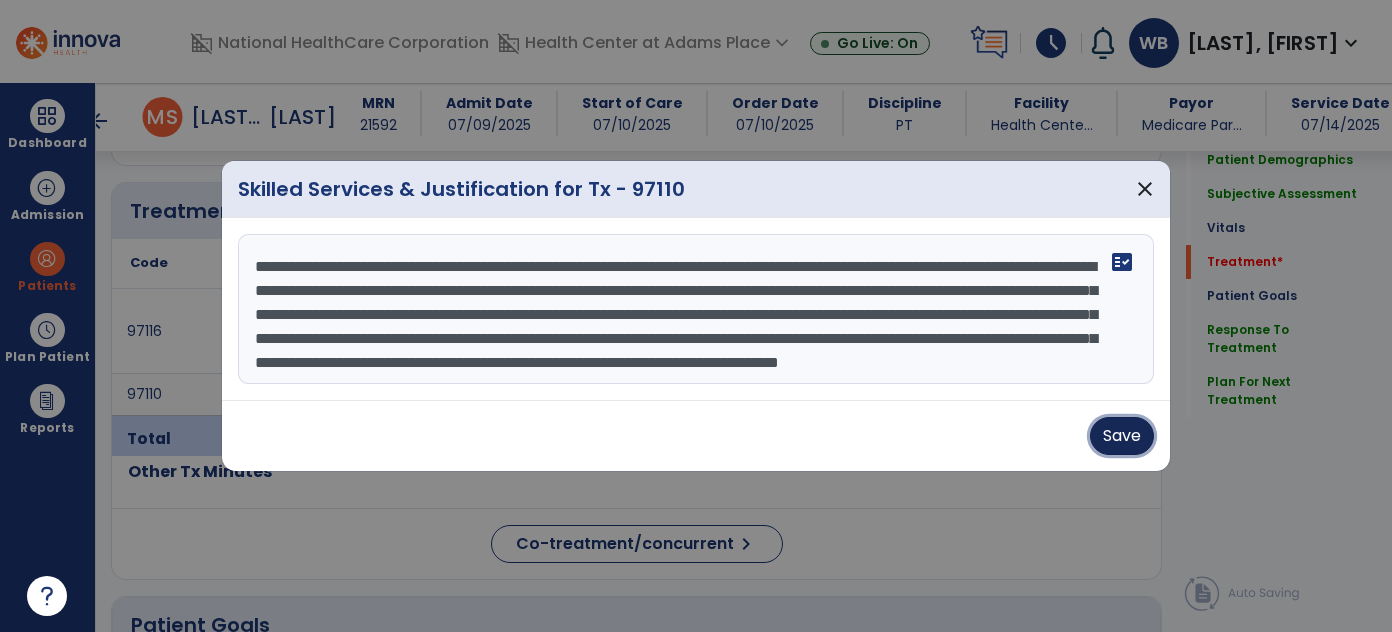 click on "Save" at bounding box center [1122, 436] 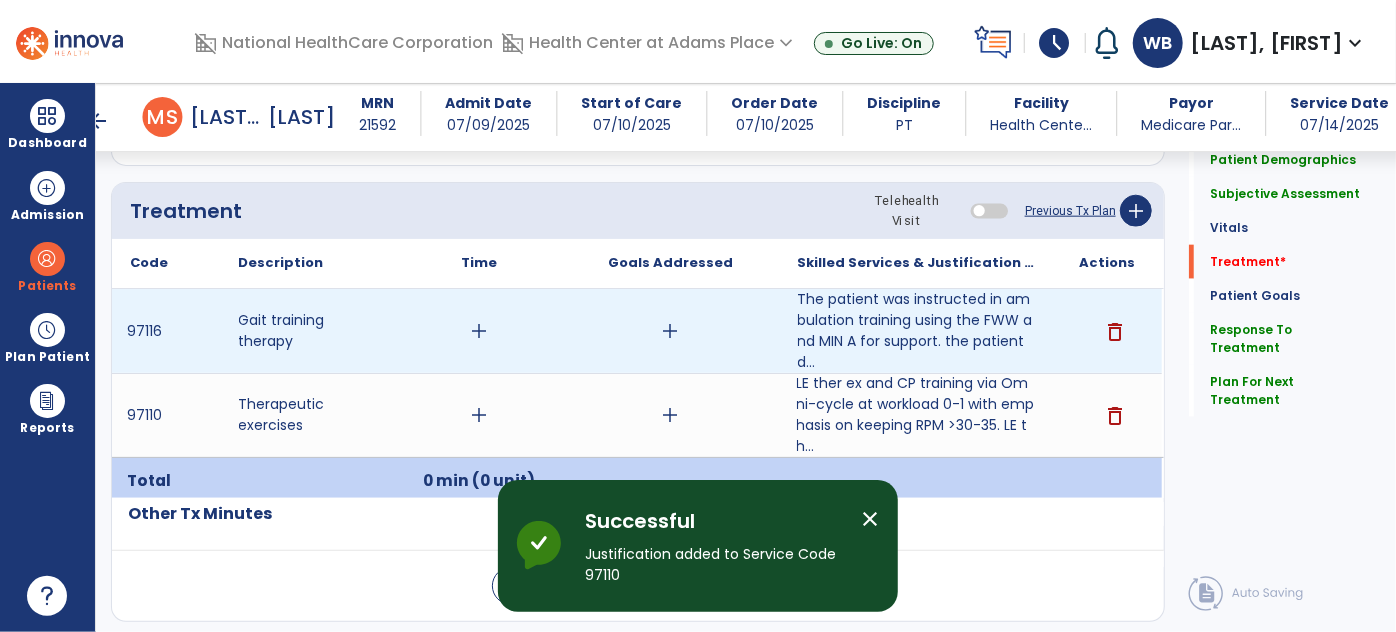 click on "add" at bounding box center [480, 331] 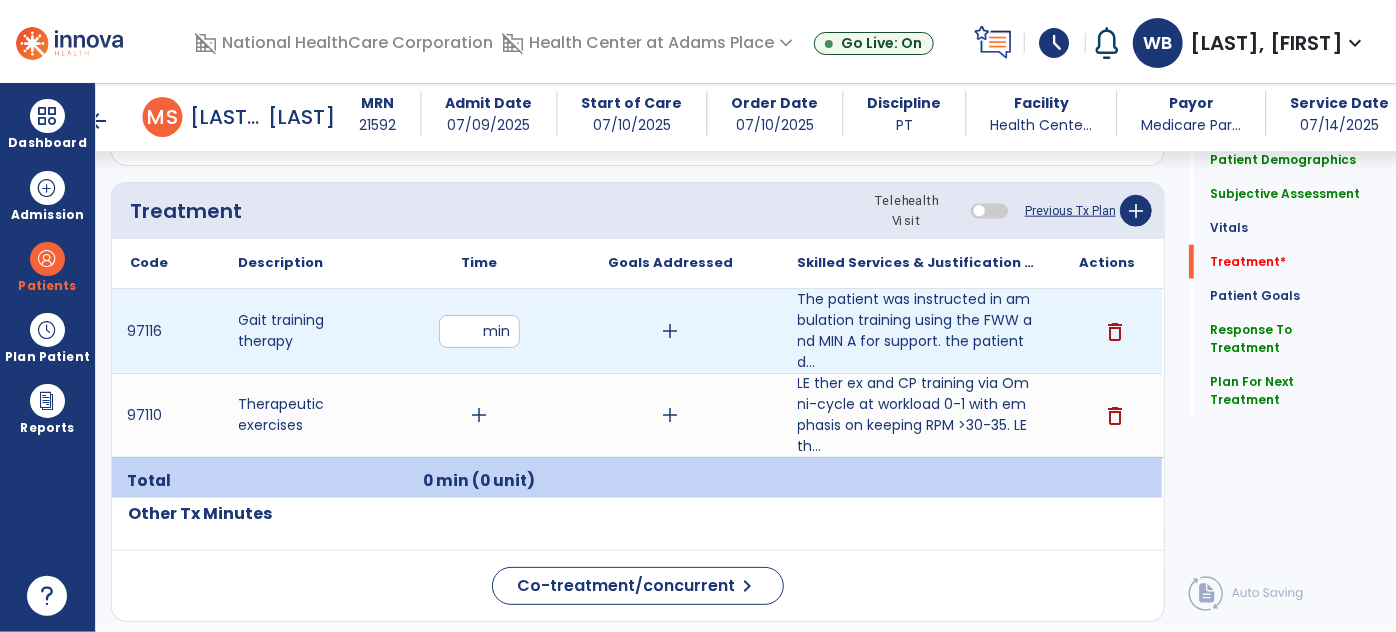 type on "**" 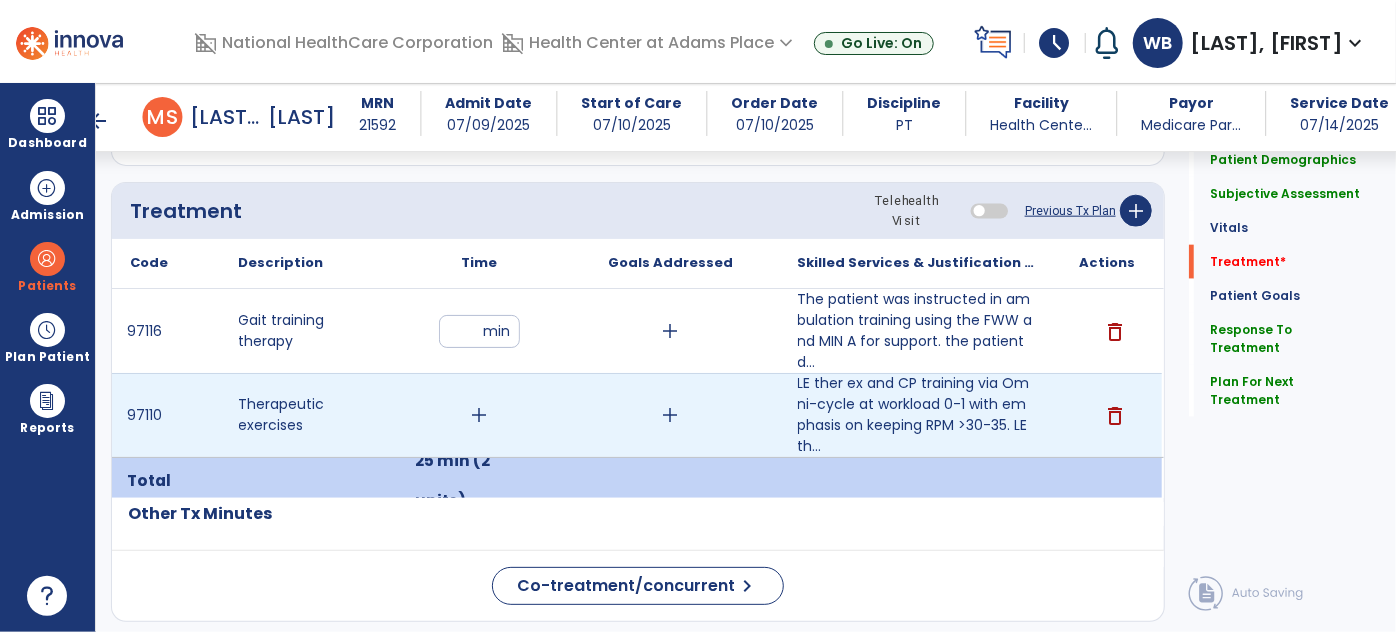 click on "add" at bounding box center (480, 415) 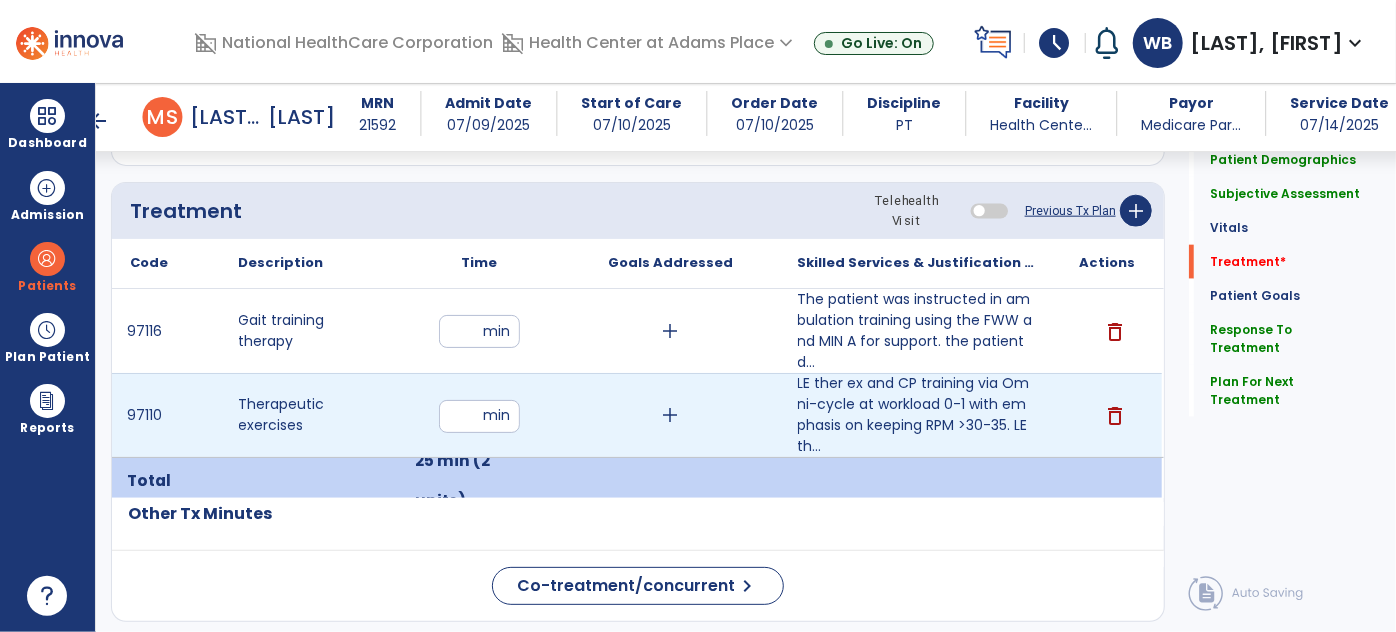 type on "**" 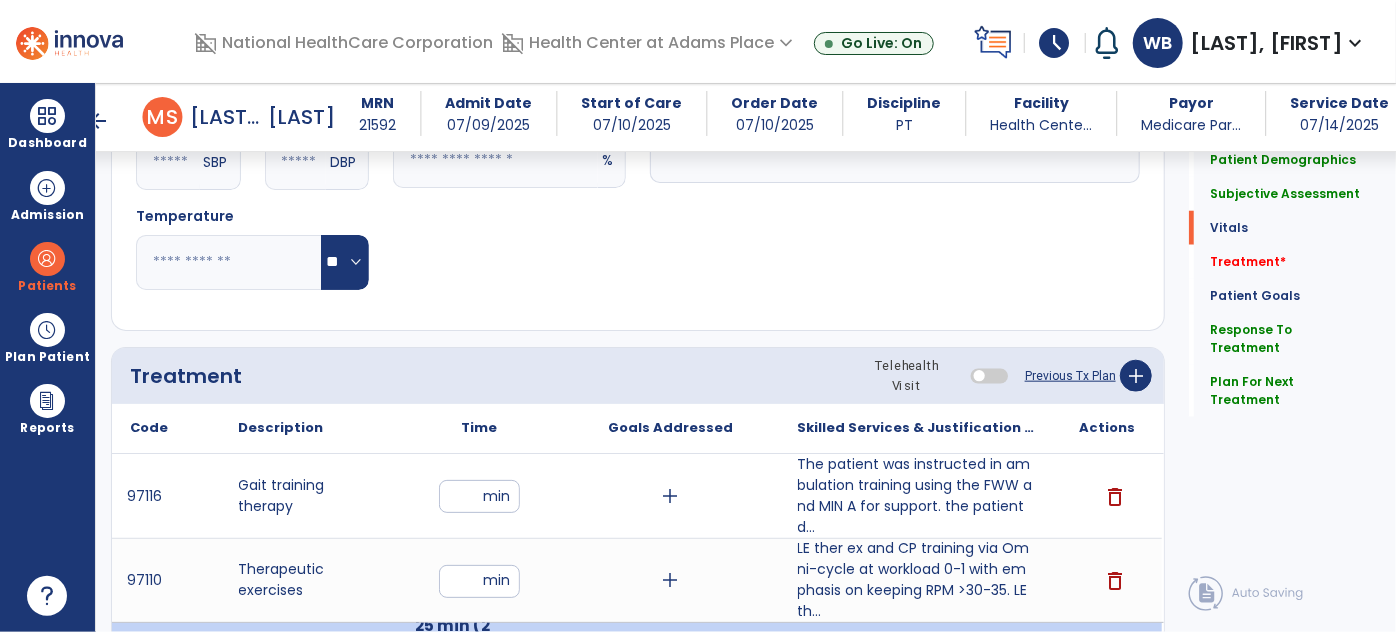 scroll, scrollTop: 955, scrollLeft: 0, axis: vertical 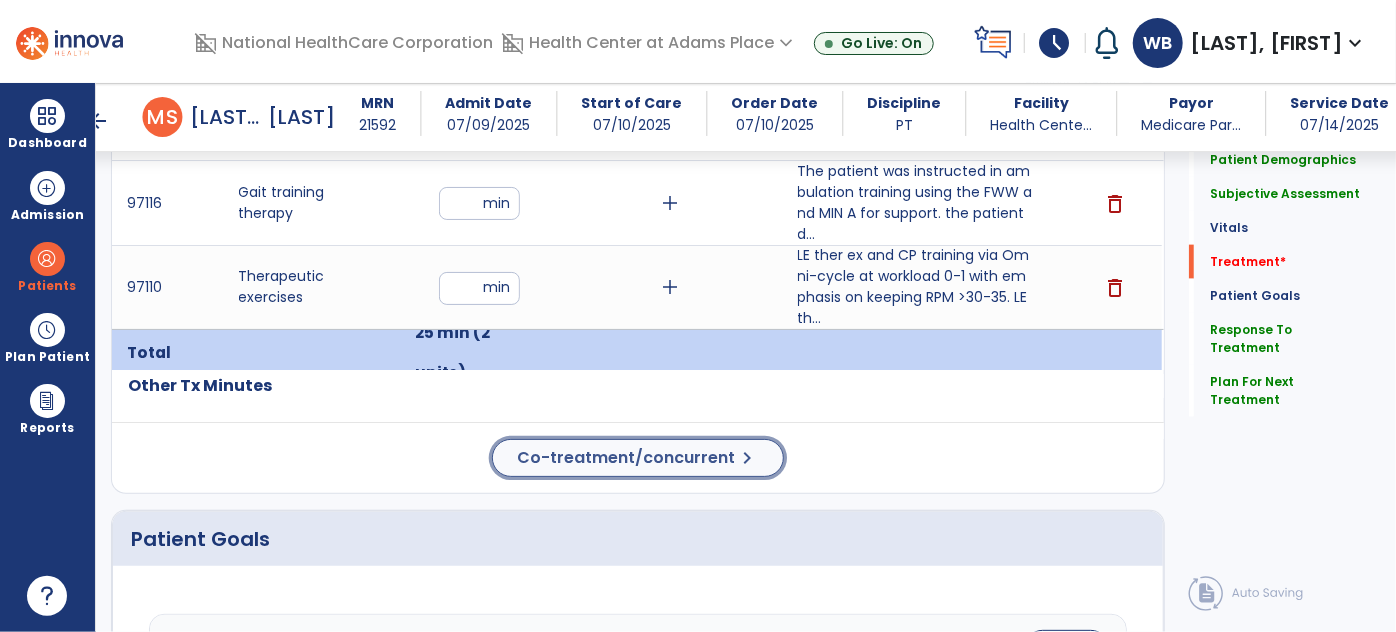 click on "Patient Demographics  Medical Diagnosis   Treatment Diagnosis   Precautions   Contraindications
Code
Description
Pdpm Clinical Category
R62.7 to" 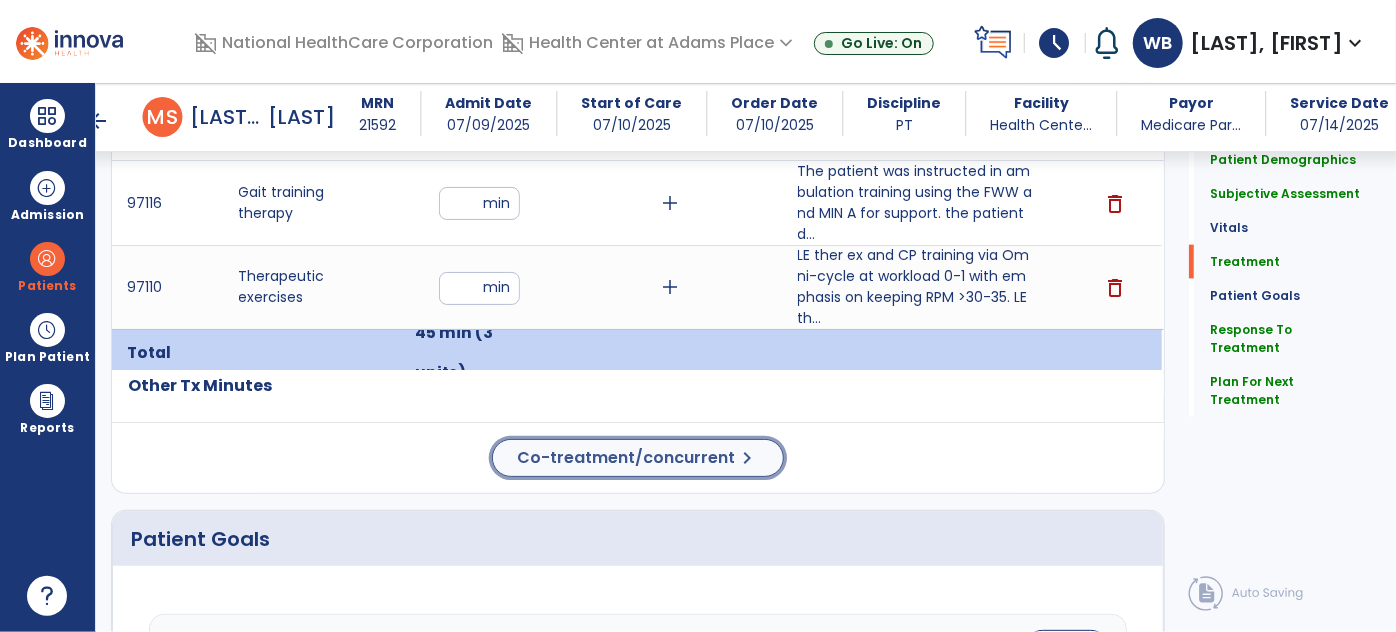 click on "Co-treatment/concurrent" 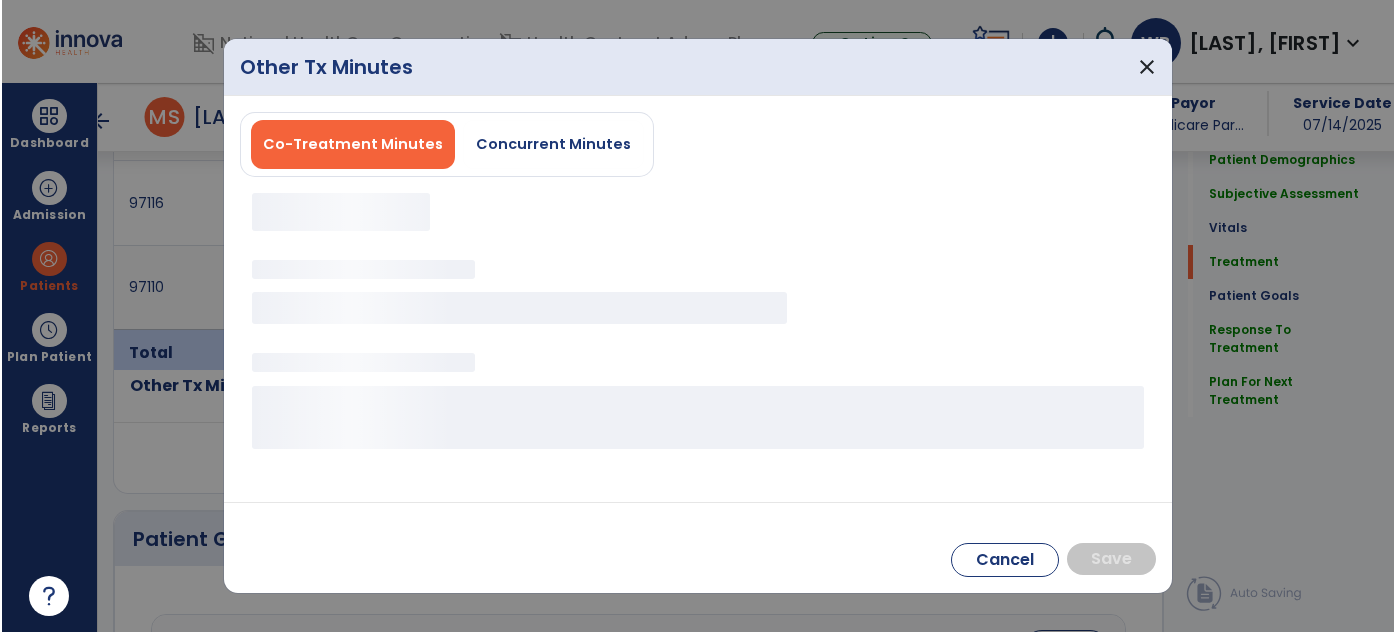 scroll, scrollTop: 1275, scrollLeft: 0, axis: vertical 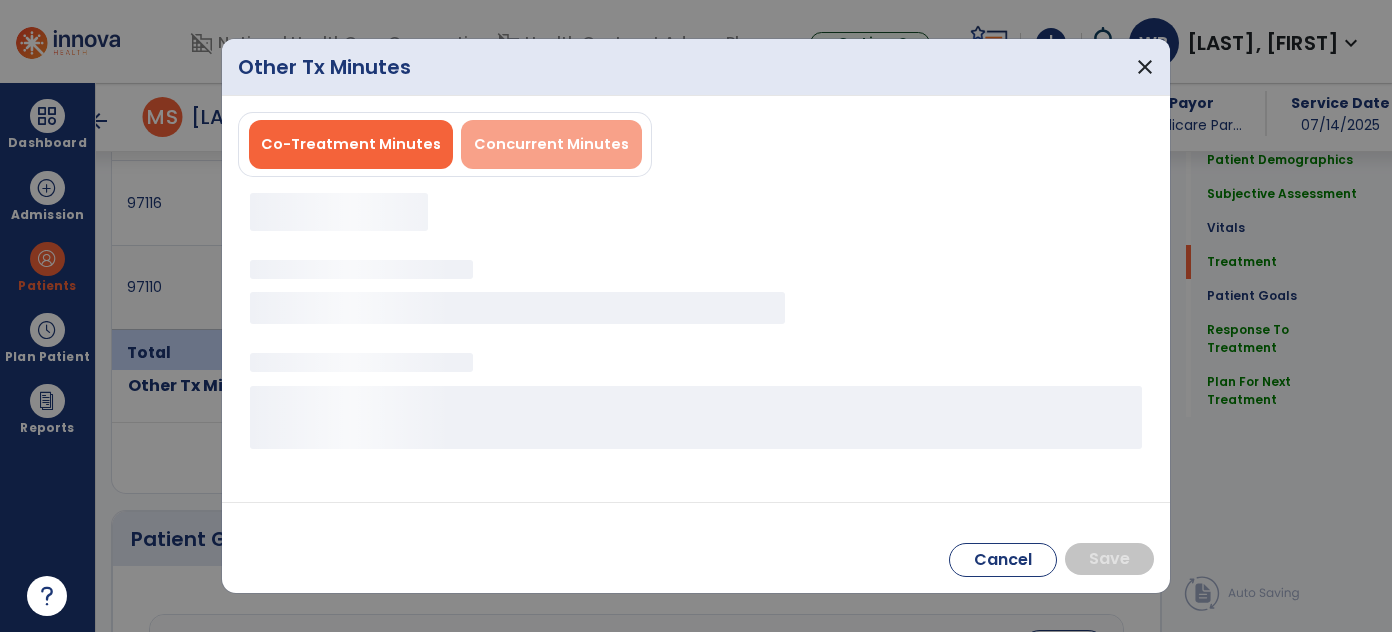 click on "Concurrent Minutes" at bounding box center (551, 144) 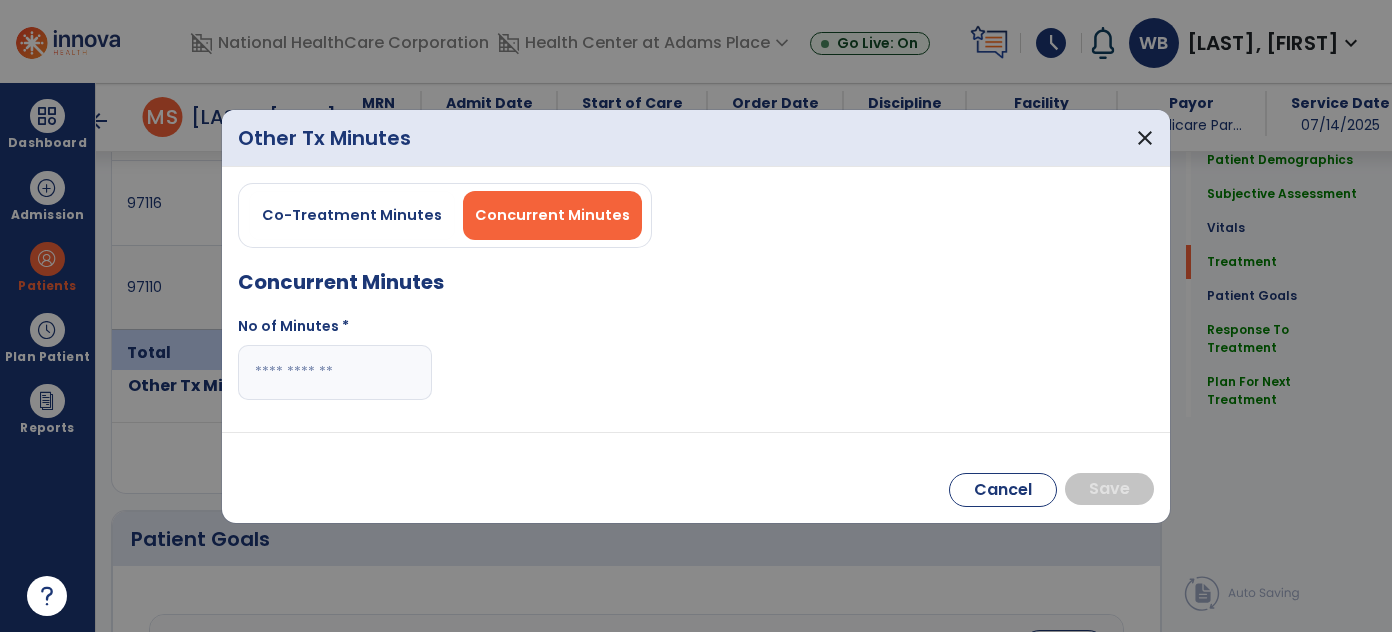 click at bounding box center [335, 372] 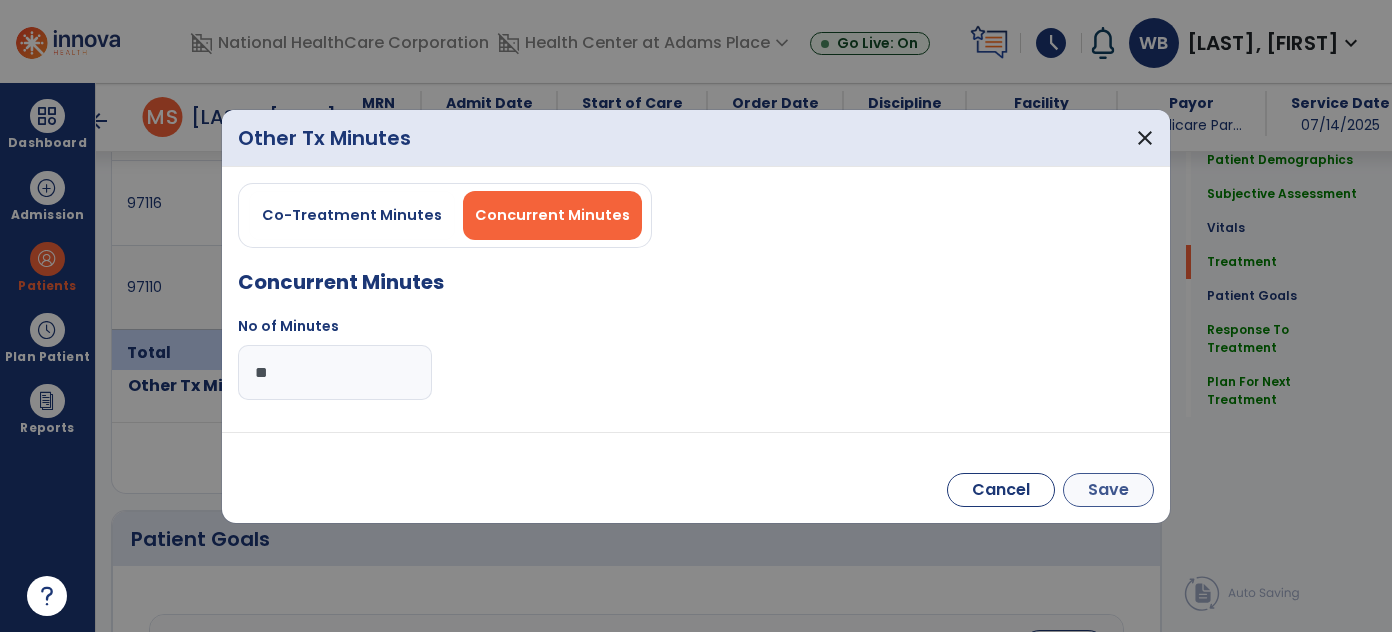 type on "**" 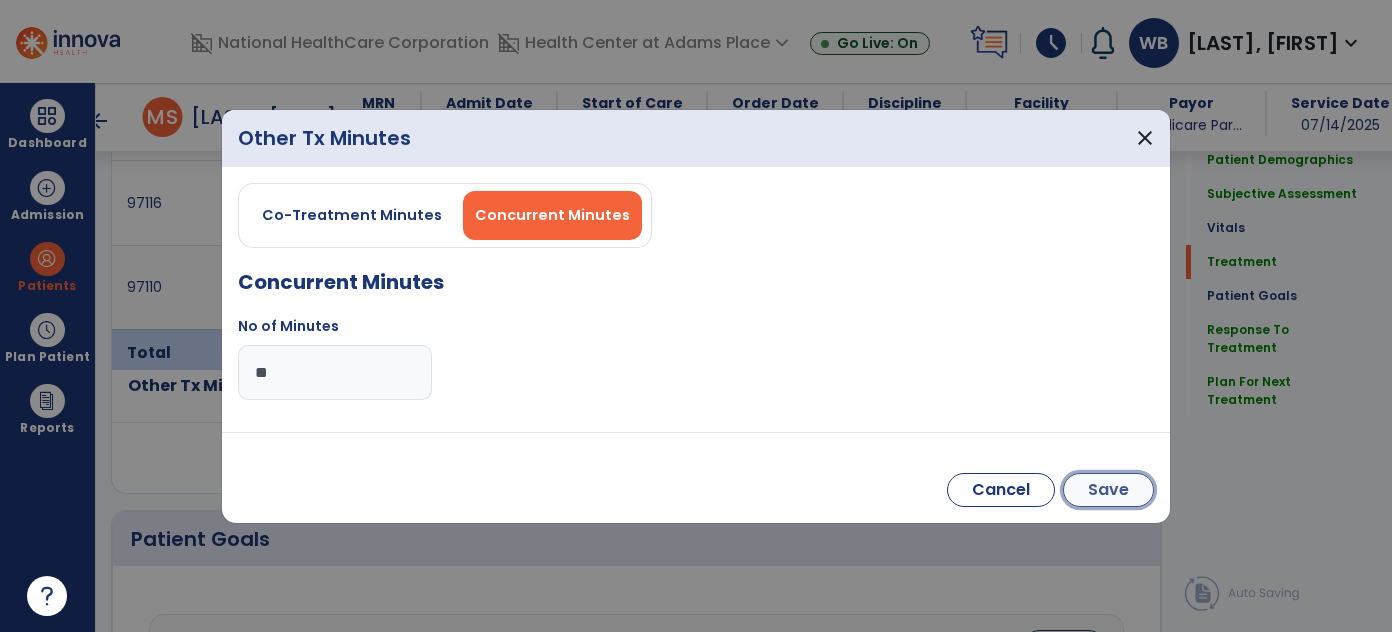 click on "Save" at bounding box center [1108, 490] 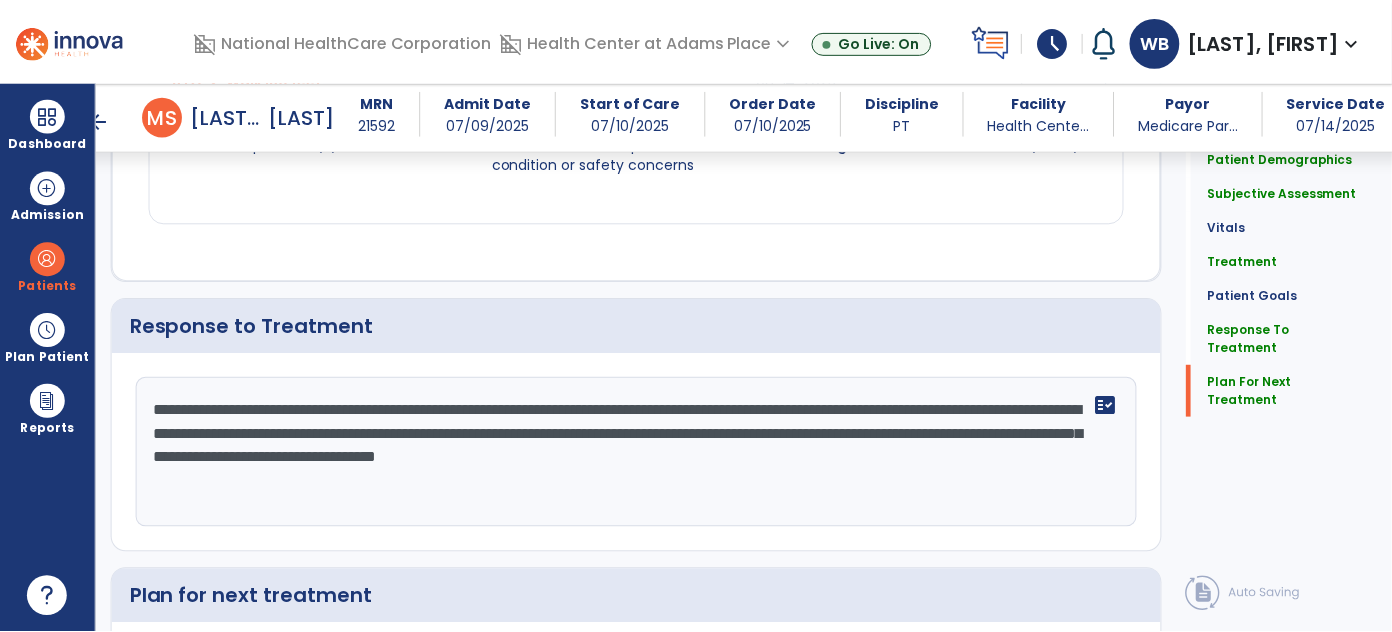 scroll, scrollTop: 2920, scrollLeft: 0, axis: vertical 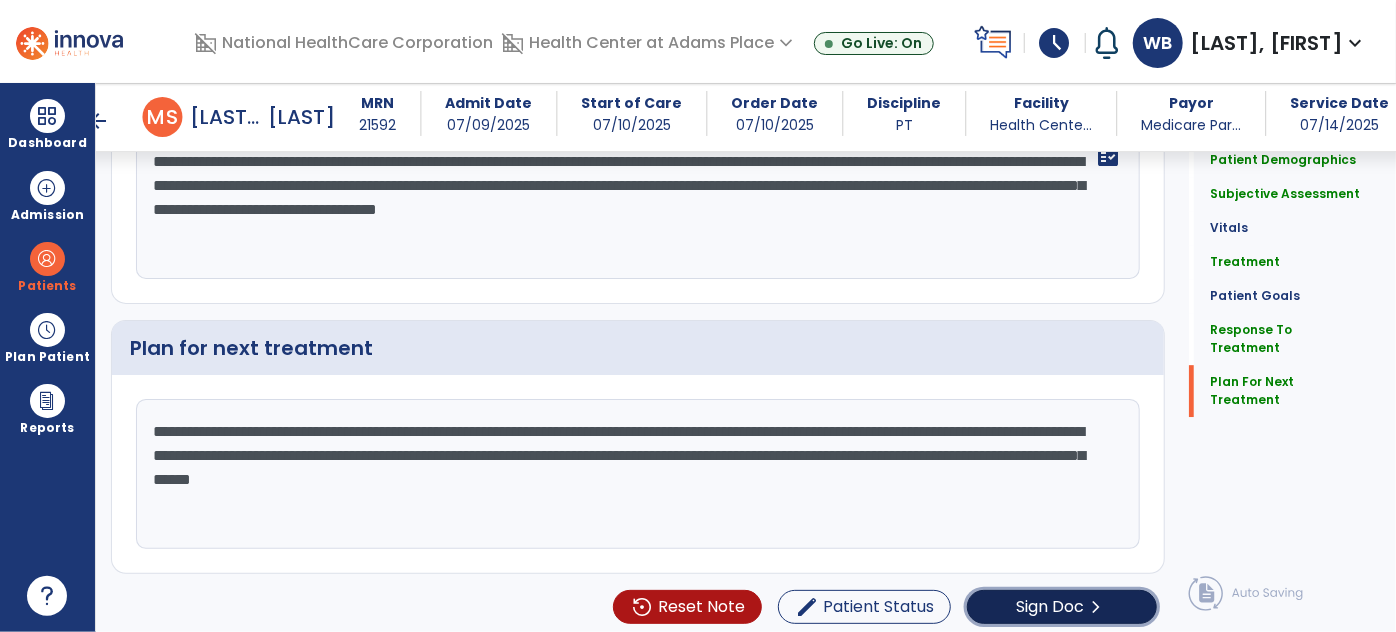 click on "chevron_right" 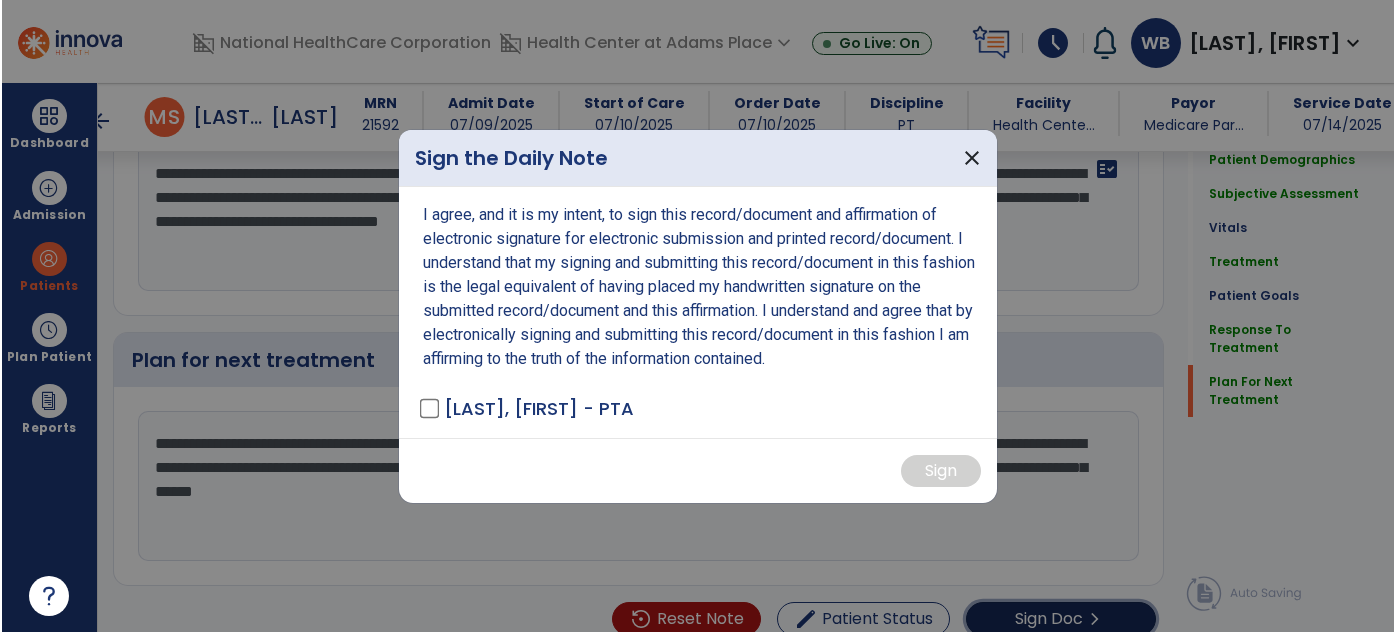 scroll, scrollTop: 2920, scrollLeft: 0, axis: vertical 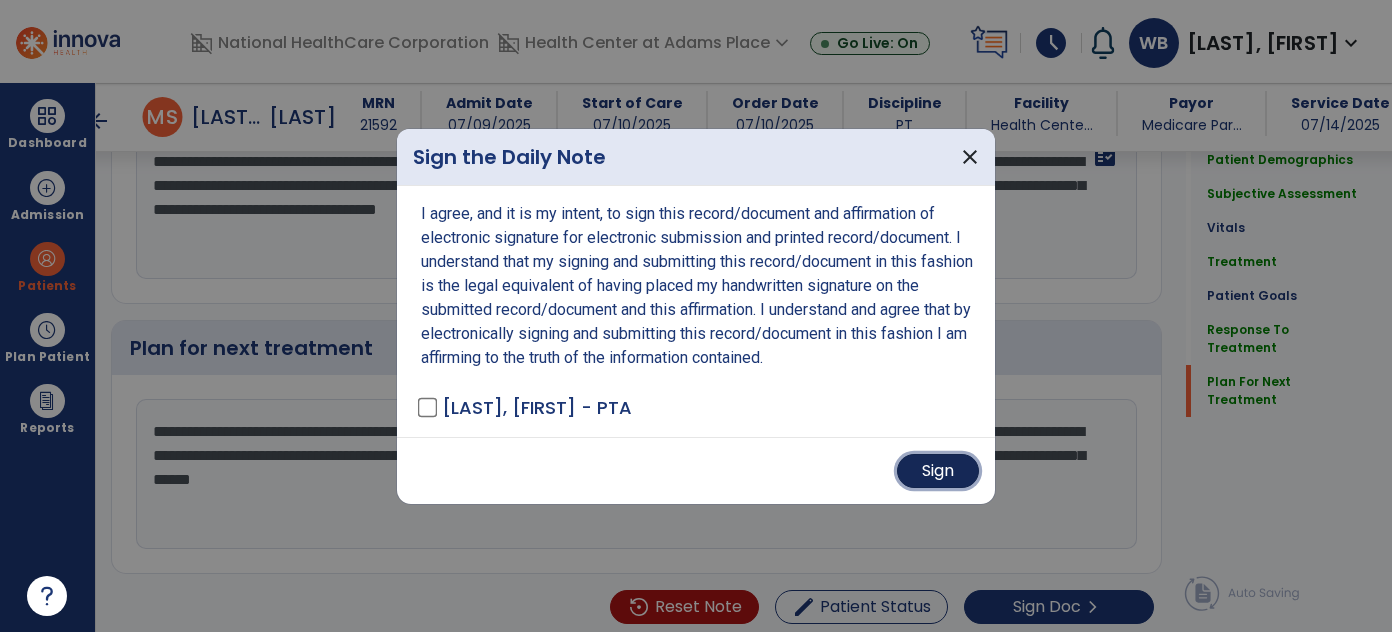 click on "Sign" at bounding box center (938, 471) 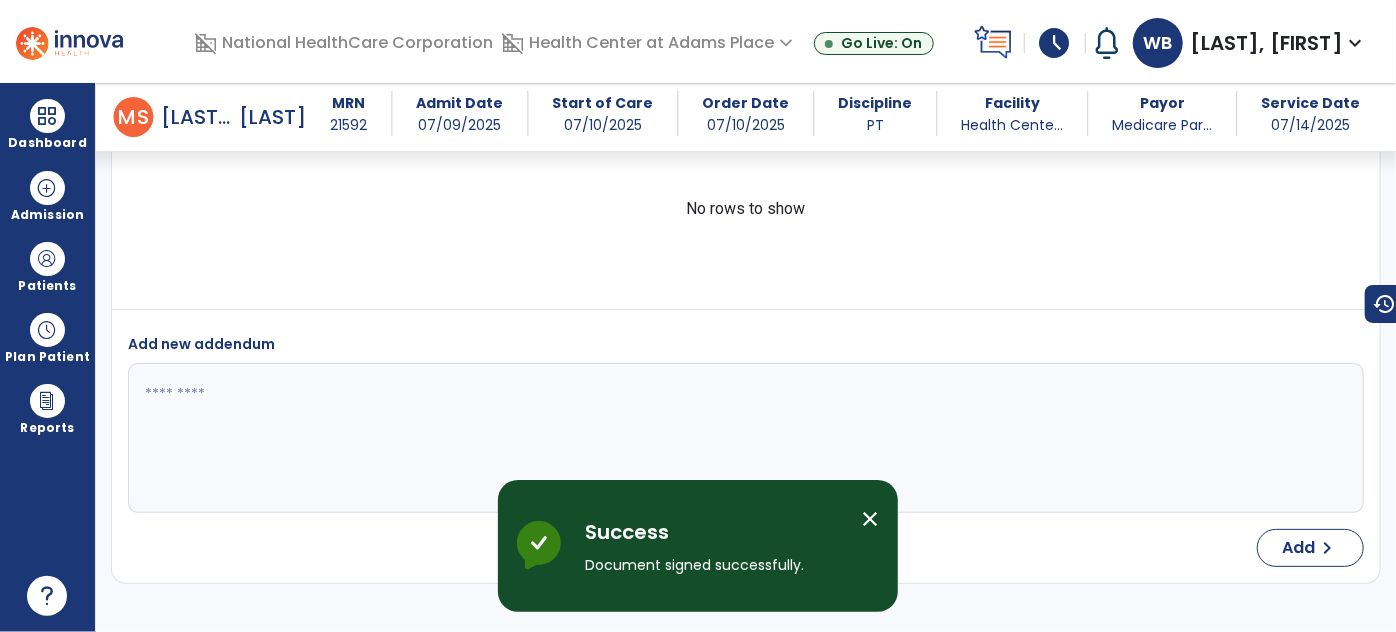 scroll, scrollTop: 4317, scrollLeft: 0, axis: vertical 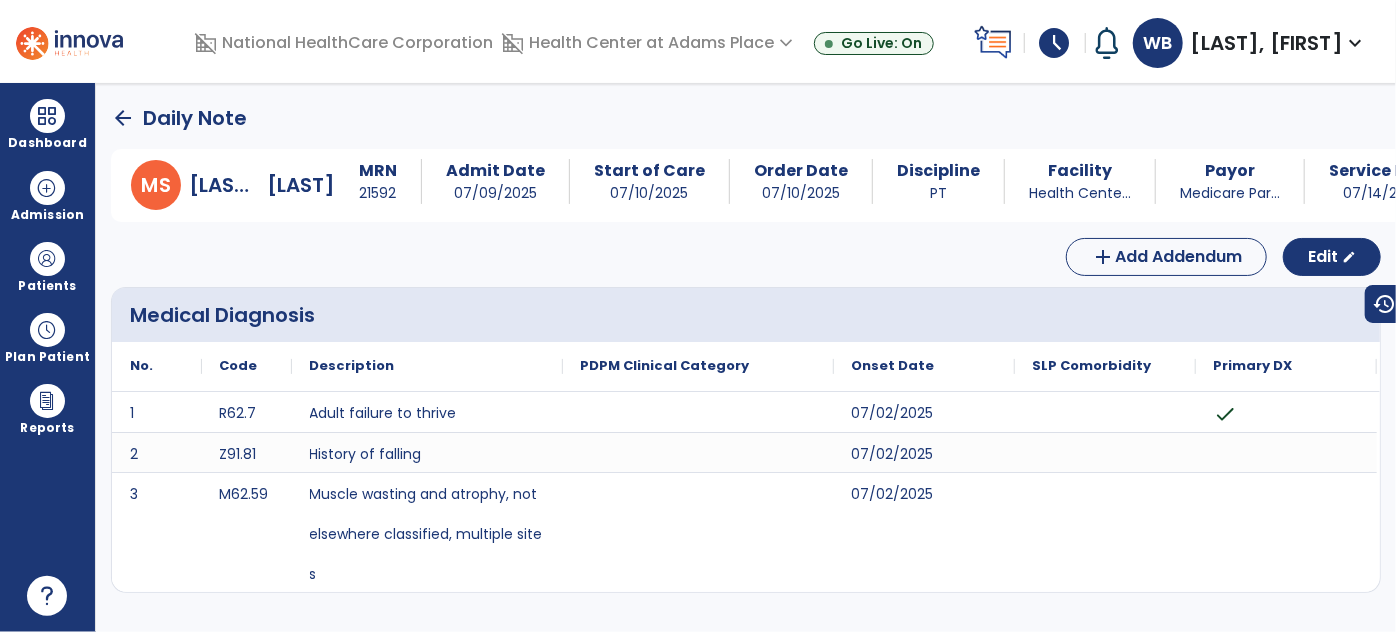 click on "arrow_back" 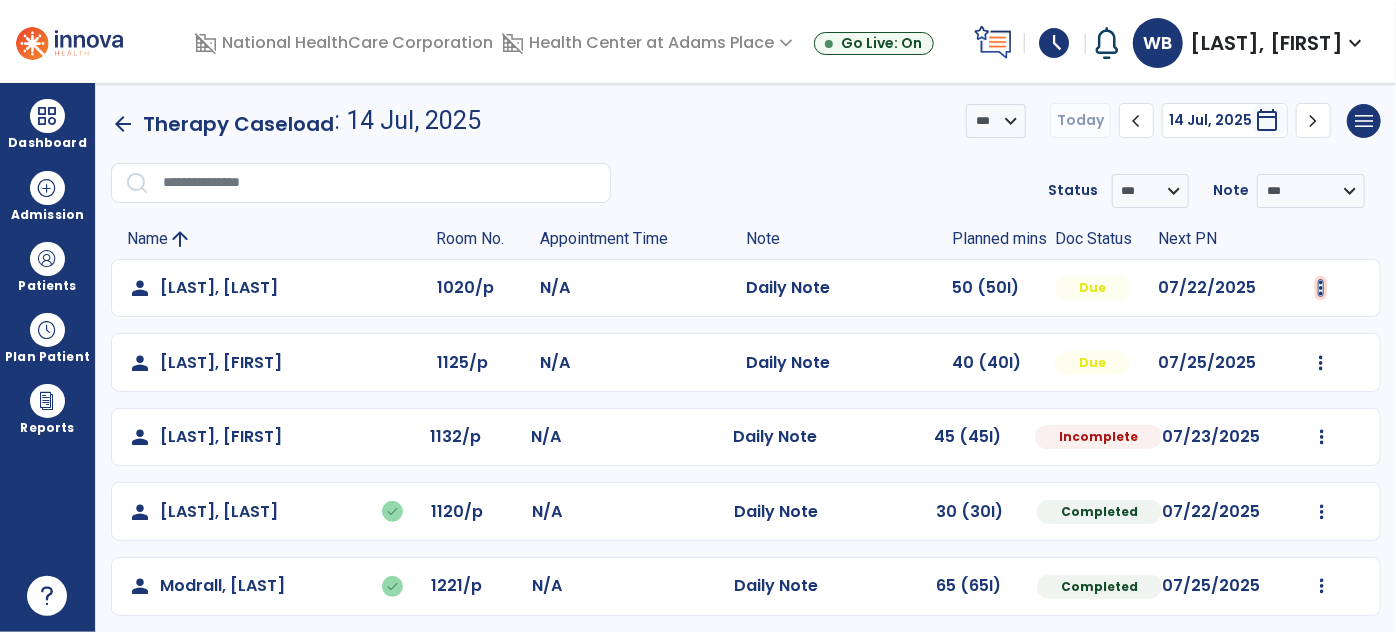 click at bounding box center (1321, 288) 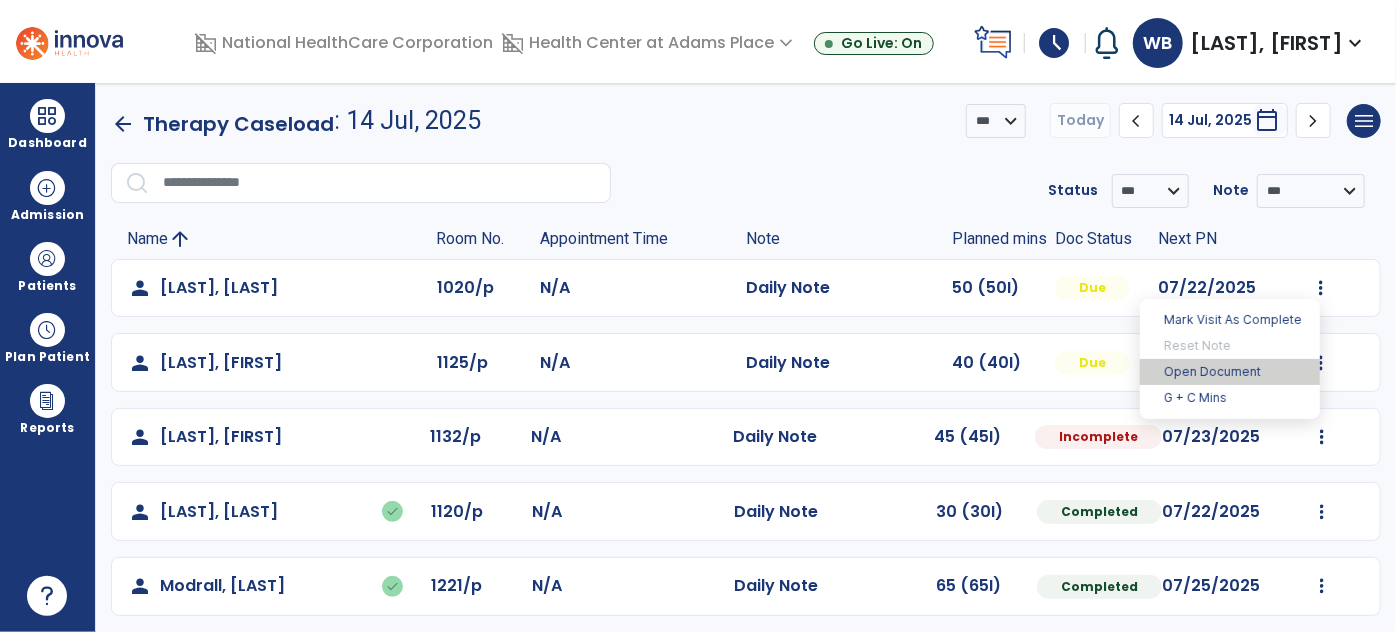 click on "Open Document" at bounding box center (1230, 372) 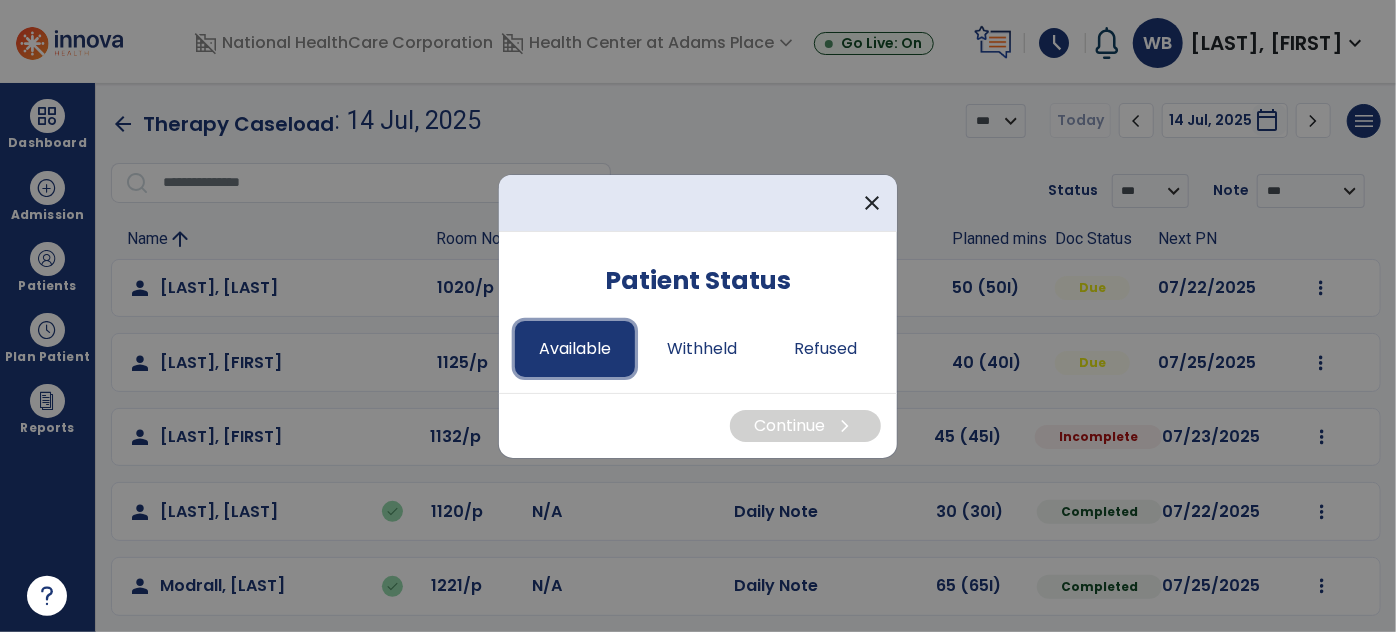 click on "Available" at bounding box center [575, 349] 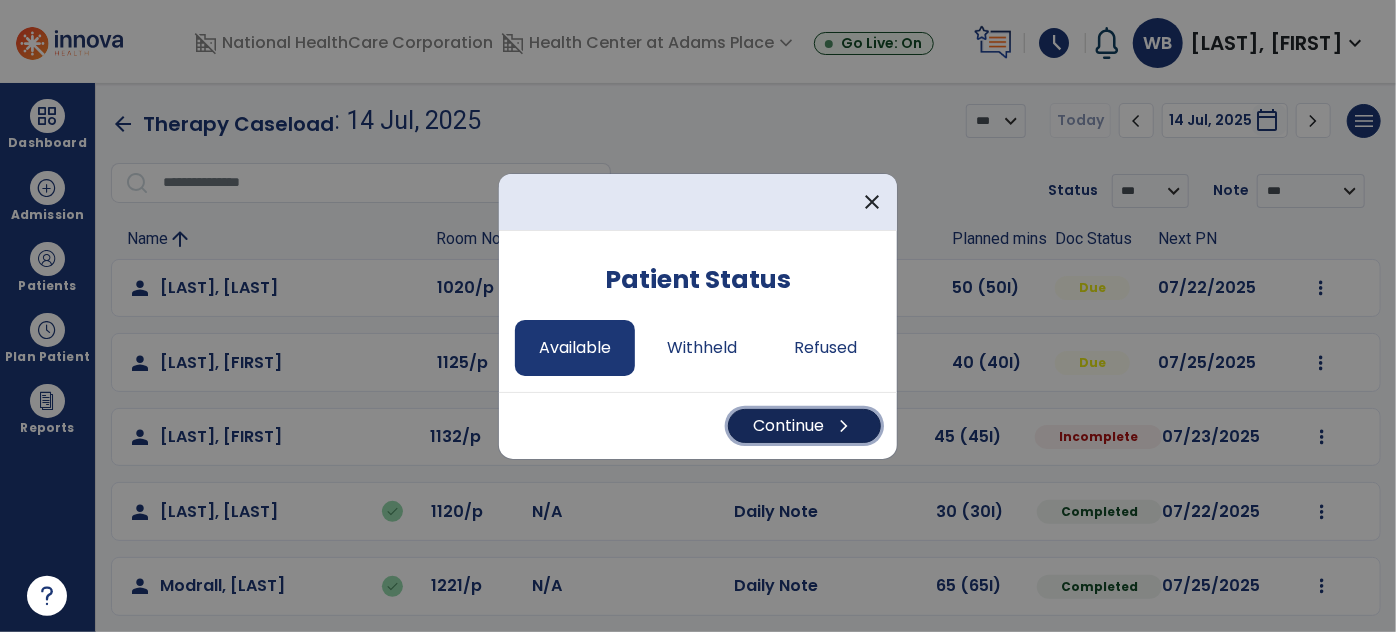 click on "Continue   chevron_right" at bounding box center [804, 426] 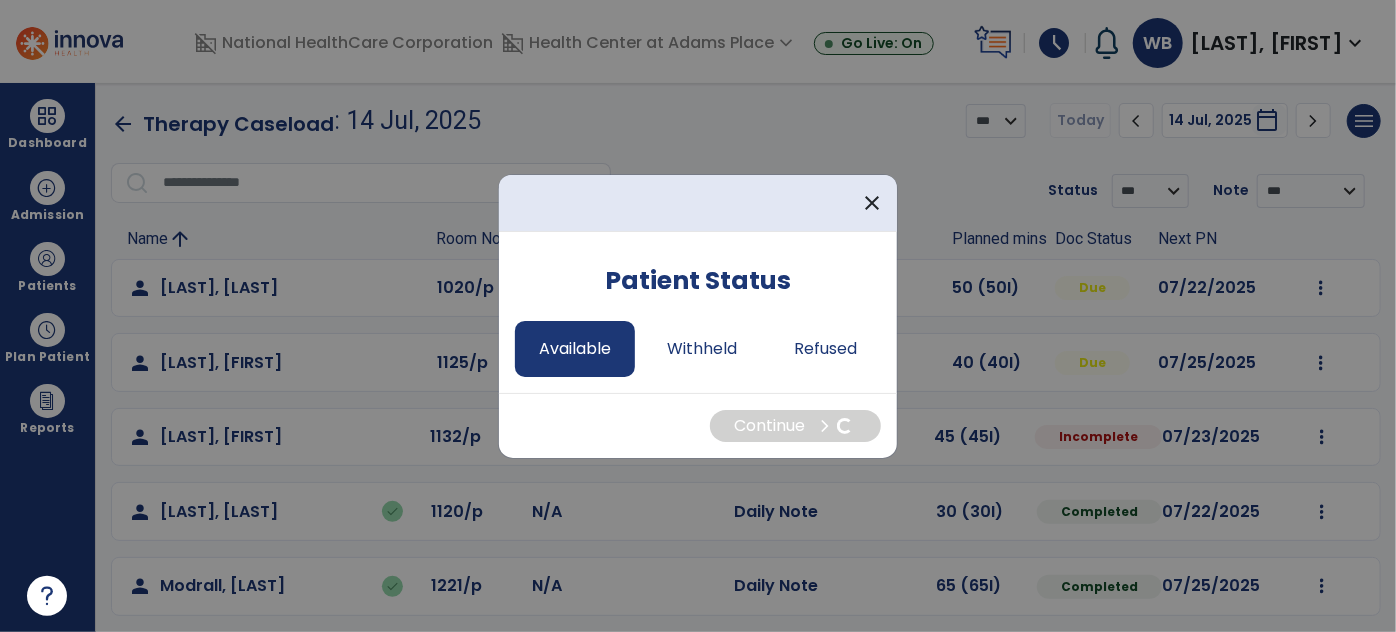 select on "*" 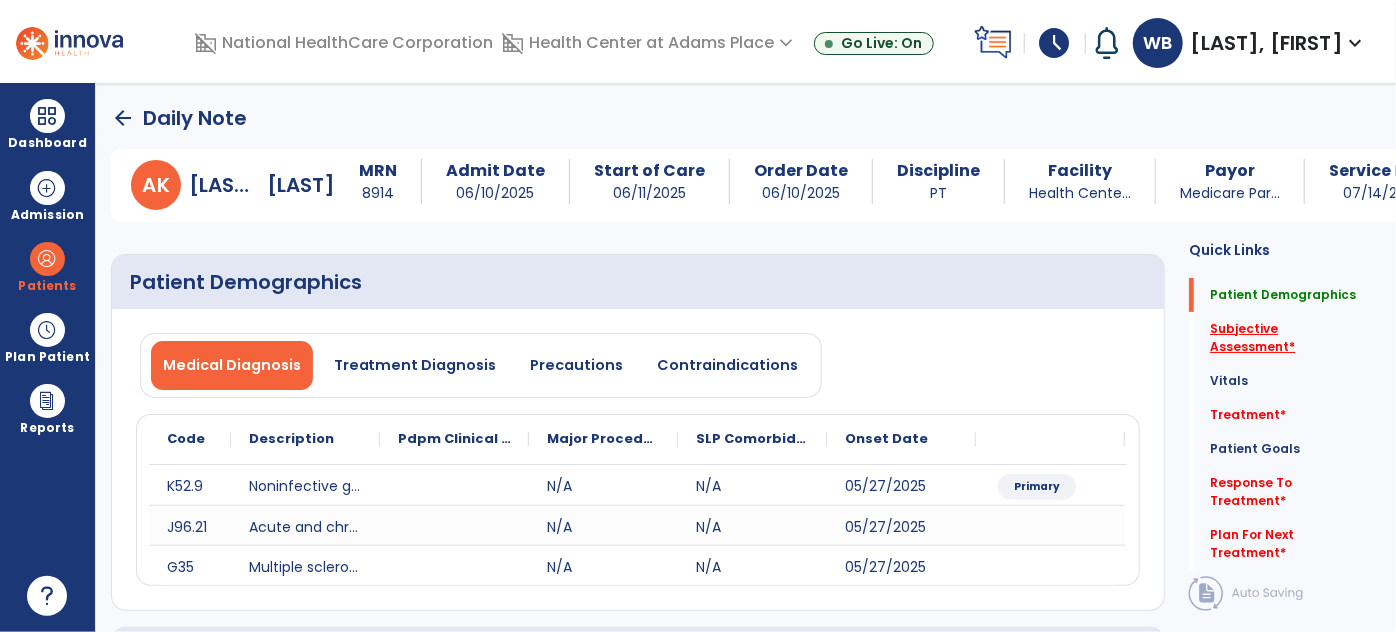 click on "Subjective Assessment   *" 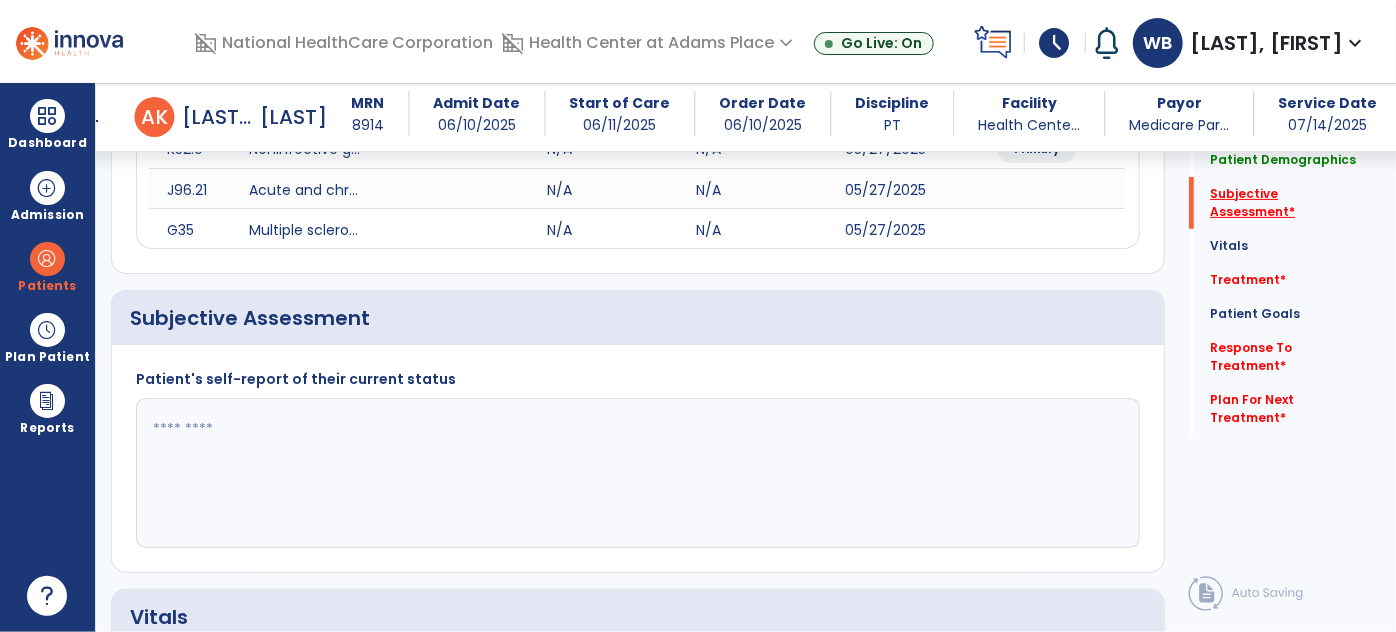 scroll, scrollTop: 409, scrollLeft: 0, axis: vertical 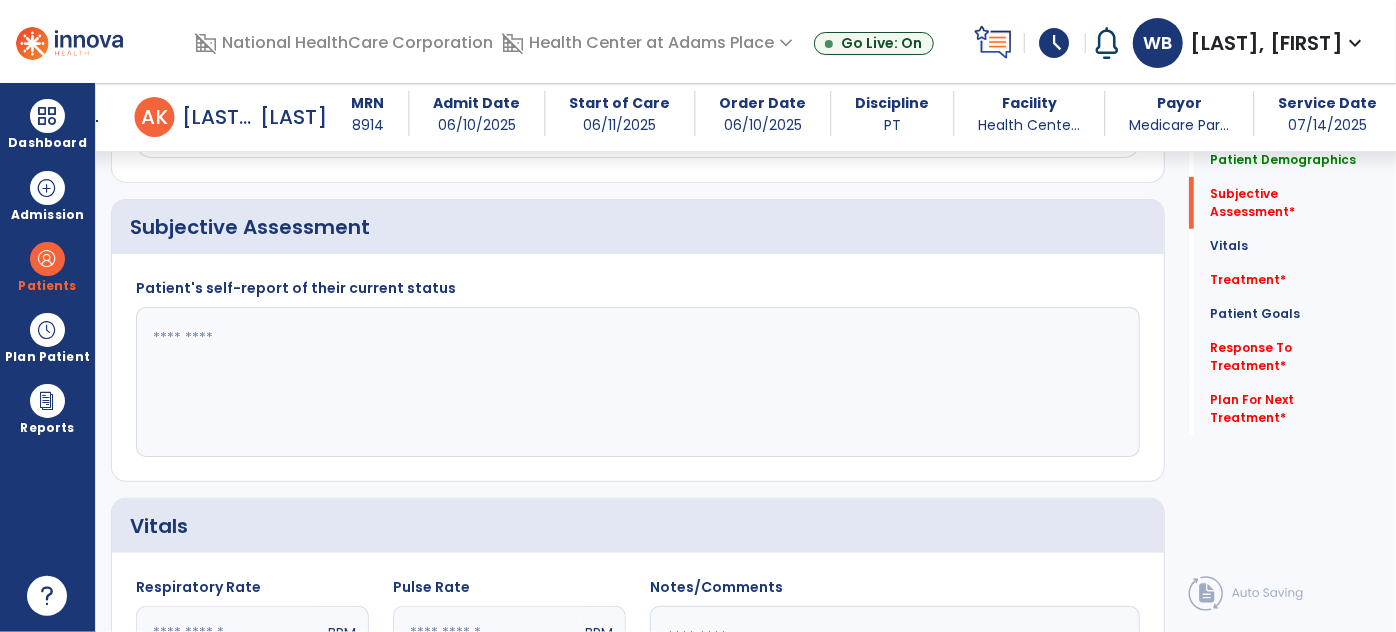 click 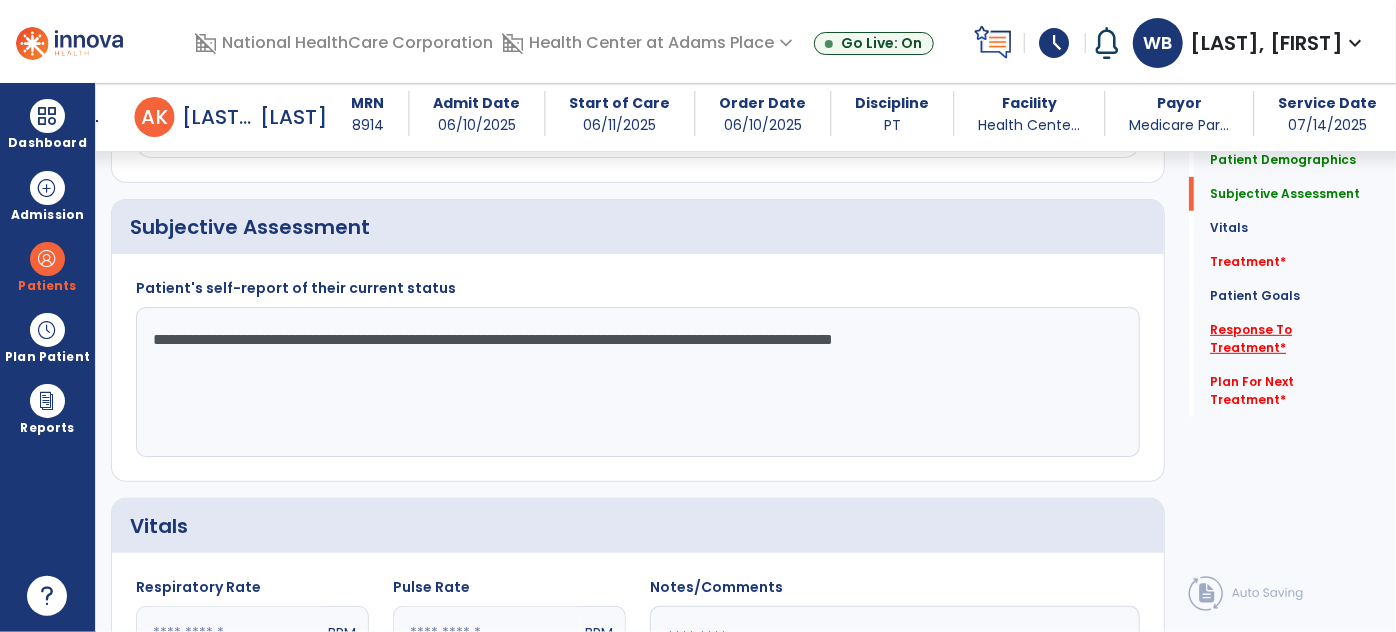 type on "**********" 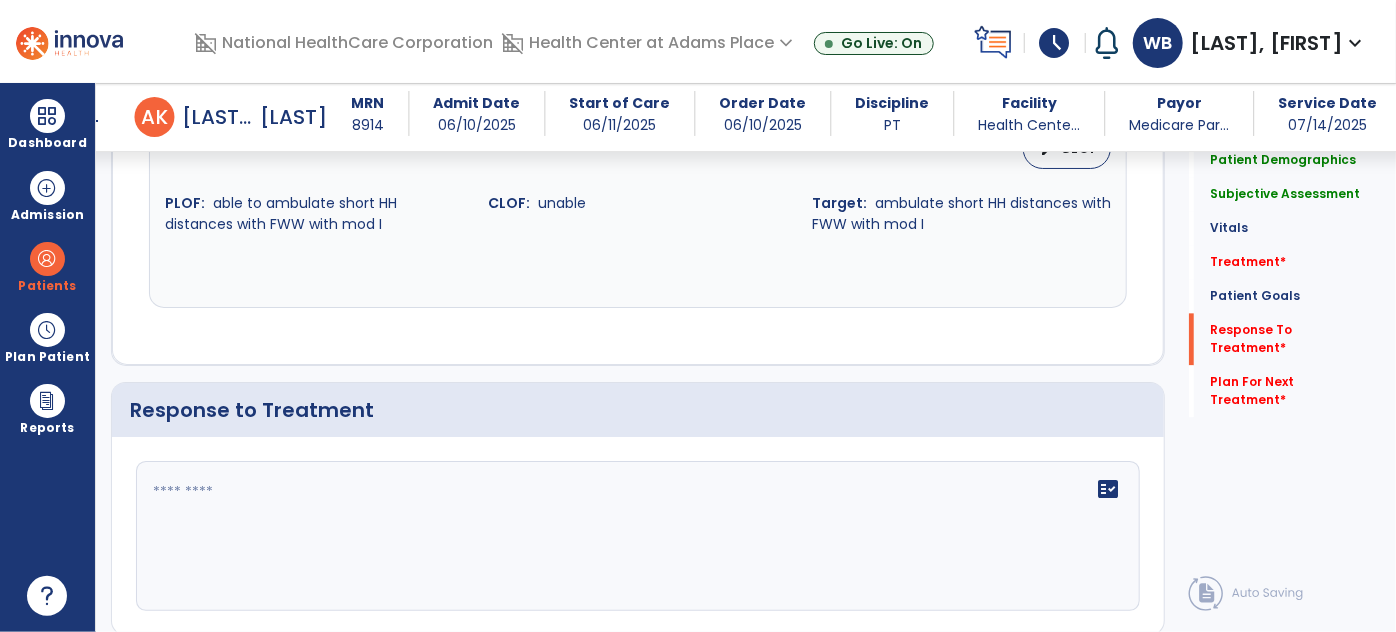 scroll, scrollTop: 2382, scrollLeft: 0, axis: vertical 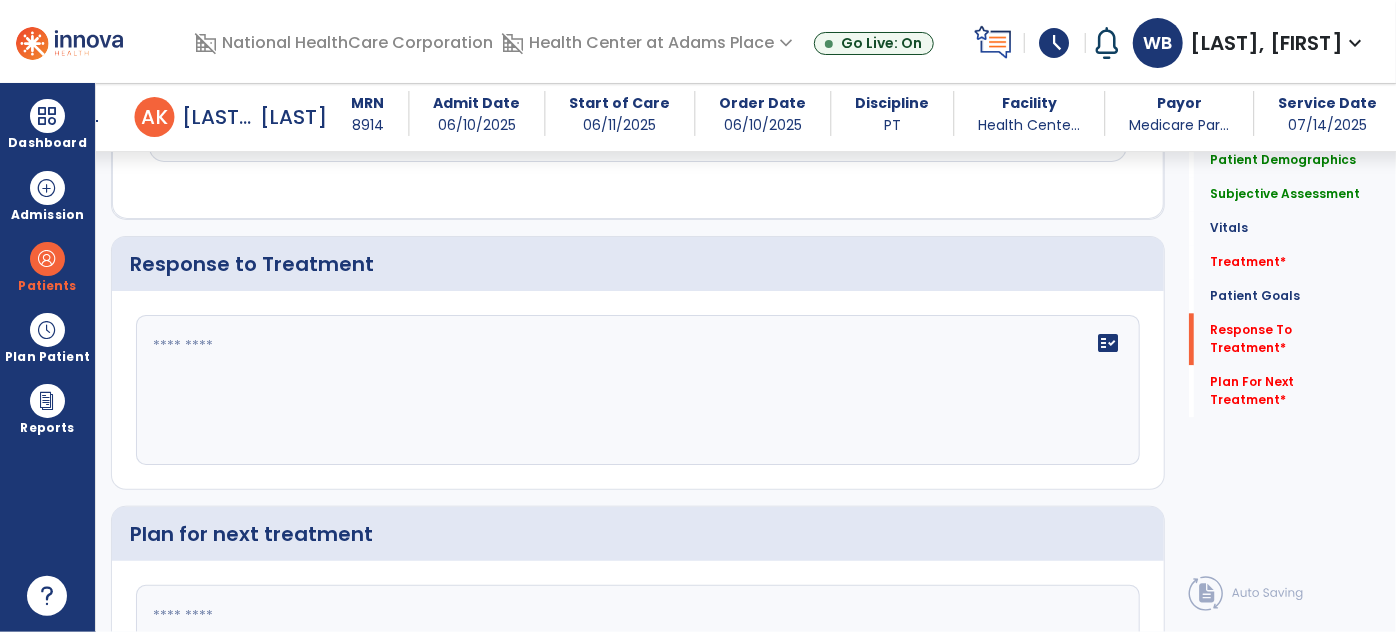 click on "fact_check" 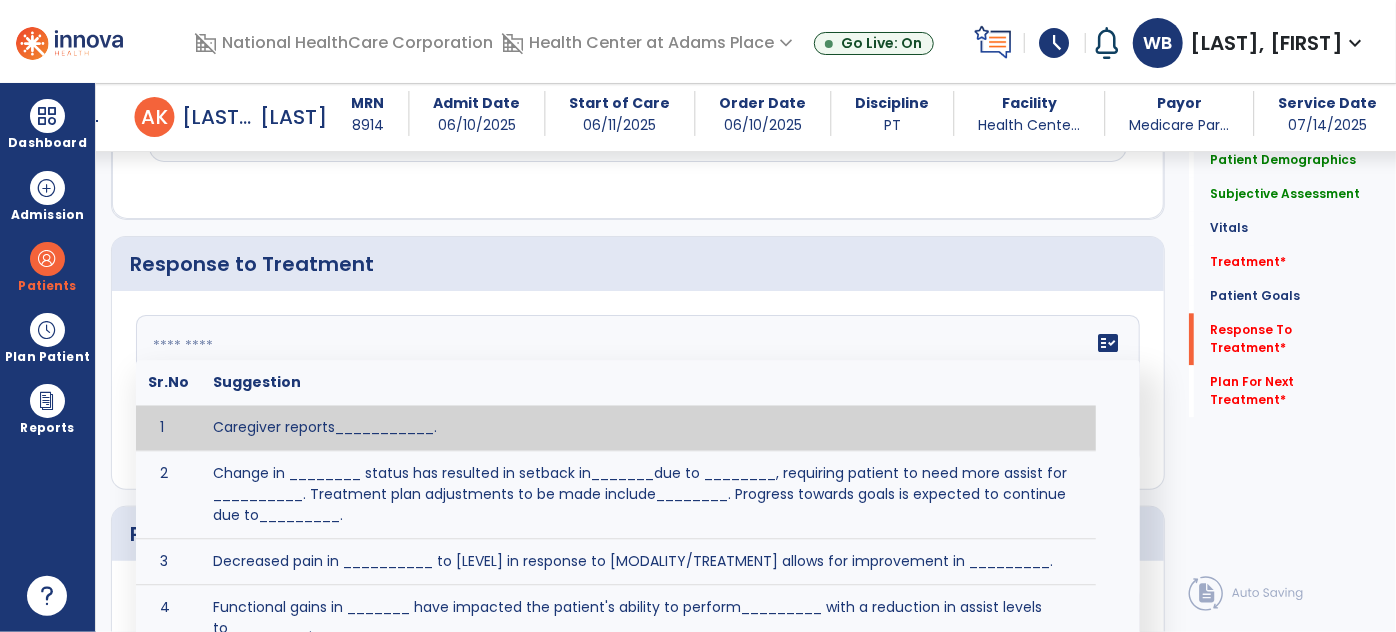 paste on "**********" 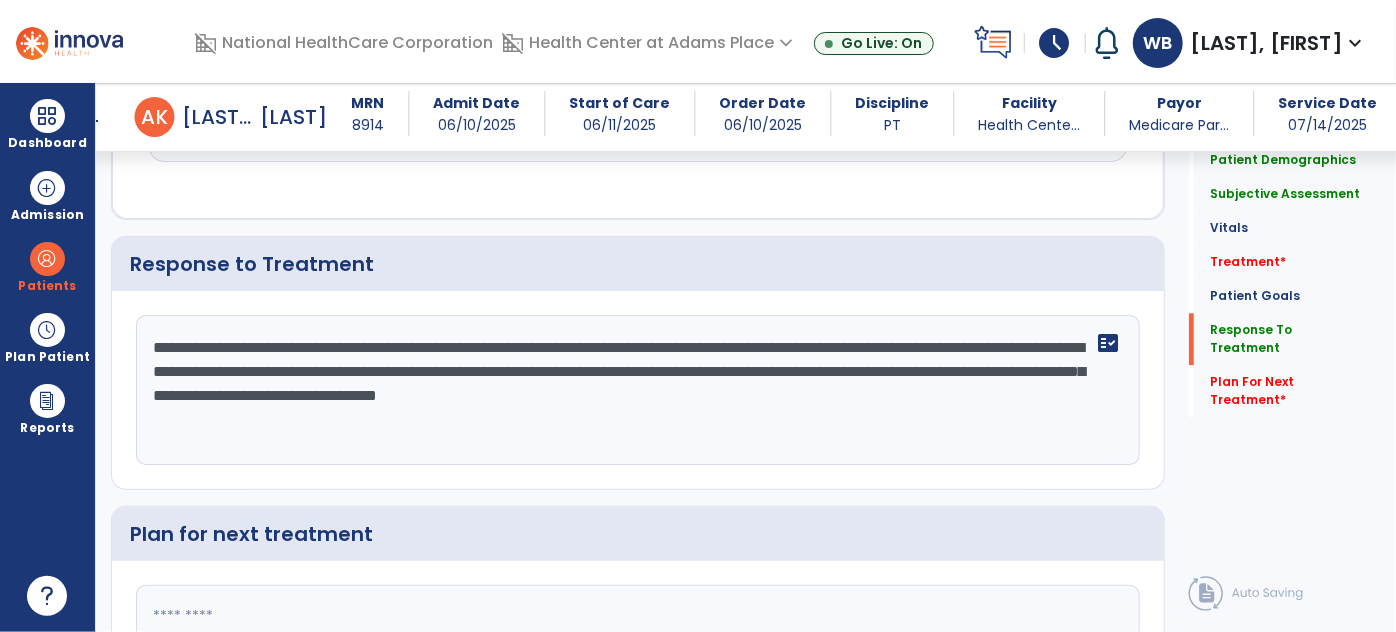 type on "**********" 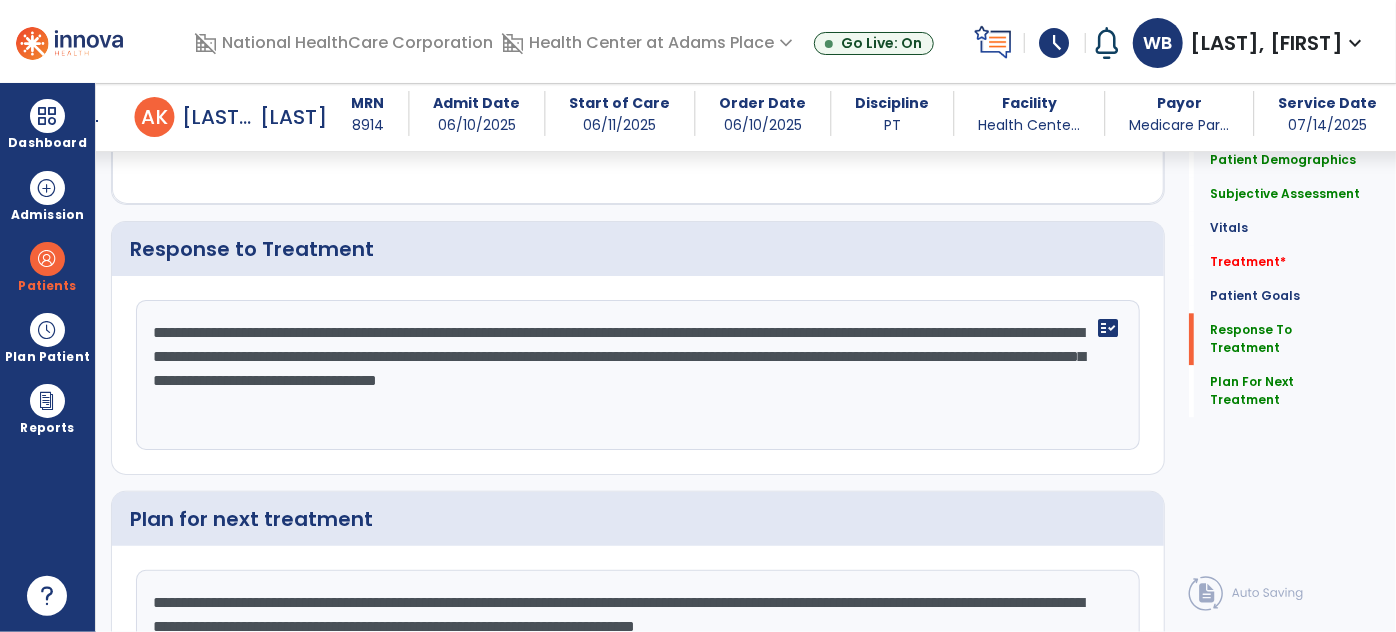 scroll, scrollTop: 2421, scrollLeft: 0, axis: vertical 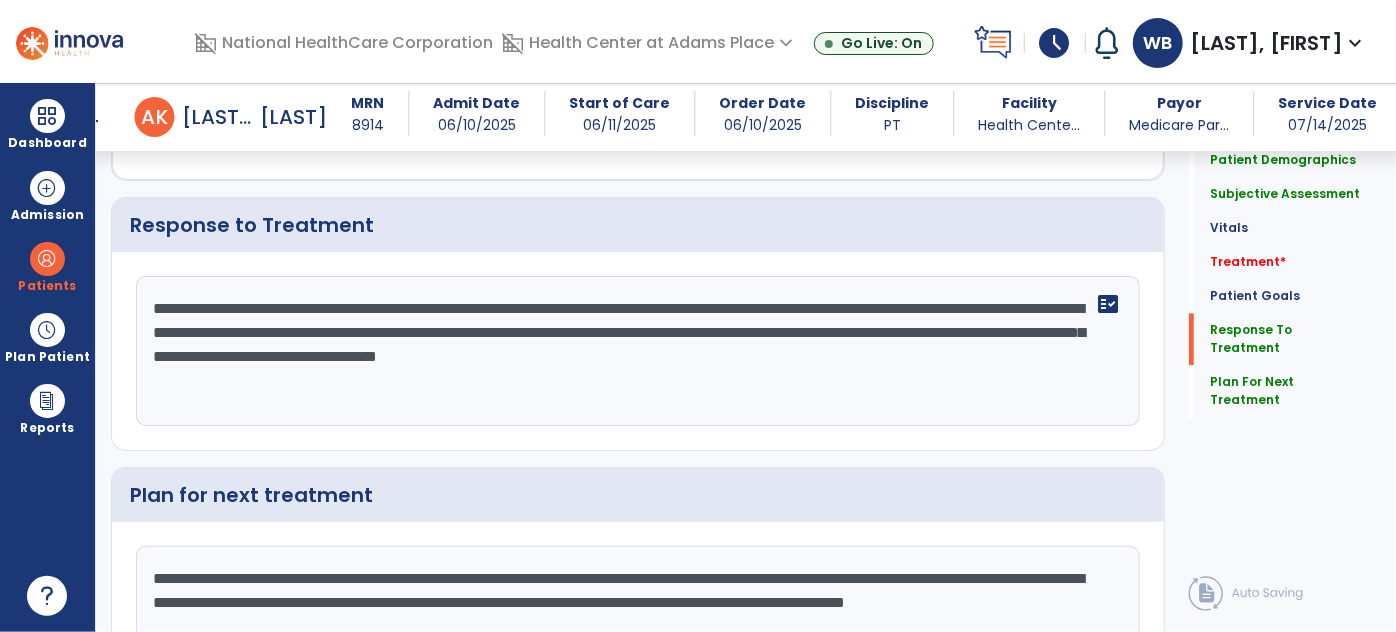 type on "**********" 